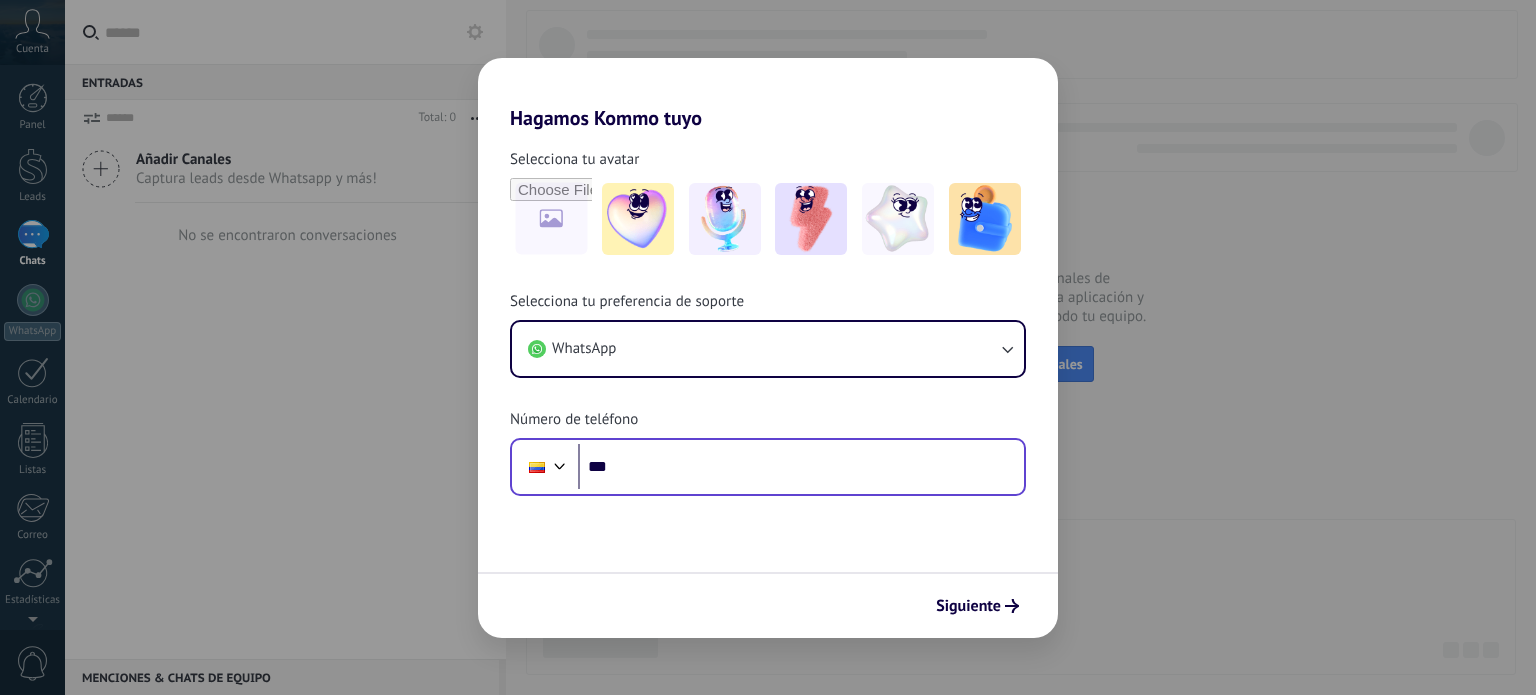 scroll, scrollTop: 0, scrollLeft: 0, axis: both 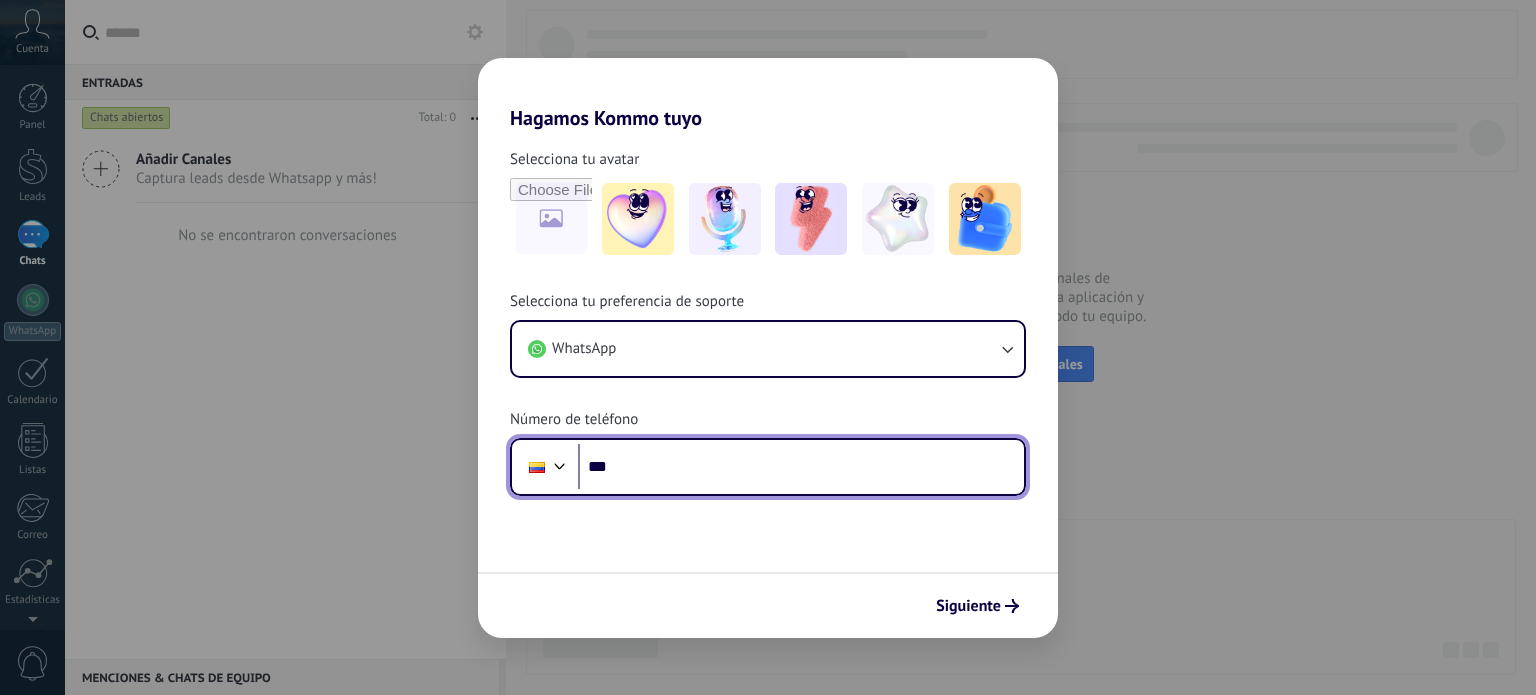 click on "***" at bounding box center (801, 467) 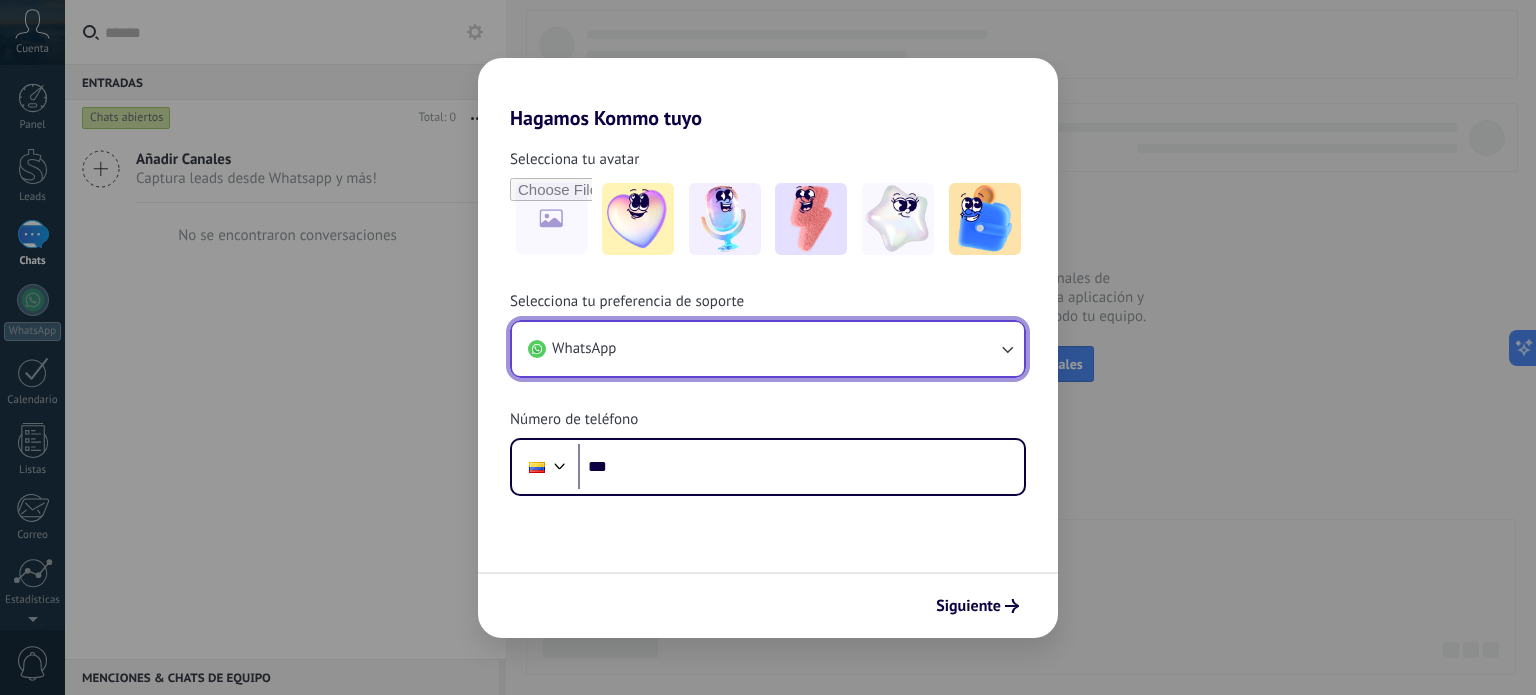 click on "WhatsApp" at bounding box center [768, 349] 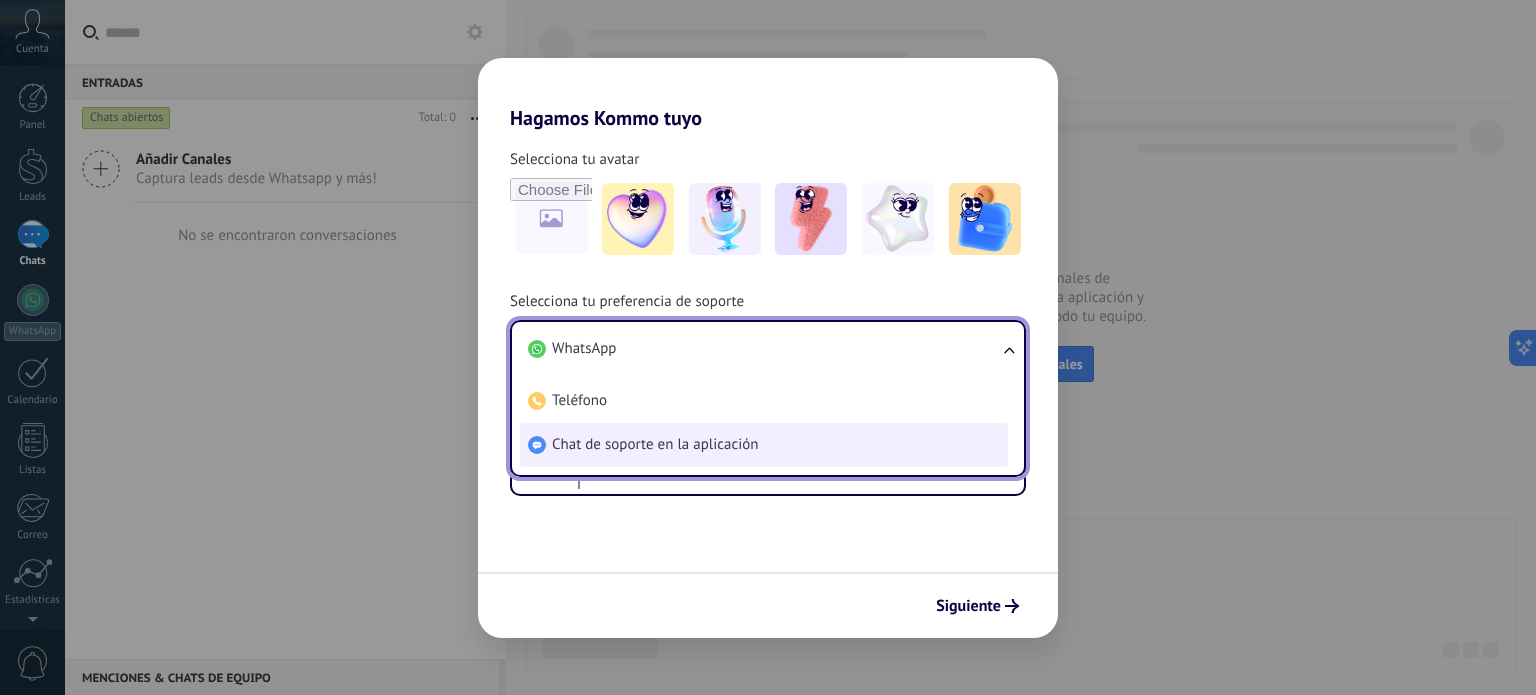 click on "Chat de soporte en la aplicación" at bounding box center [655, 445] 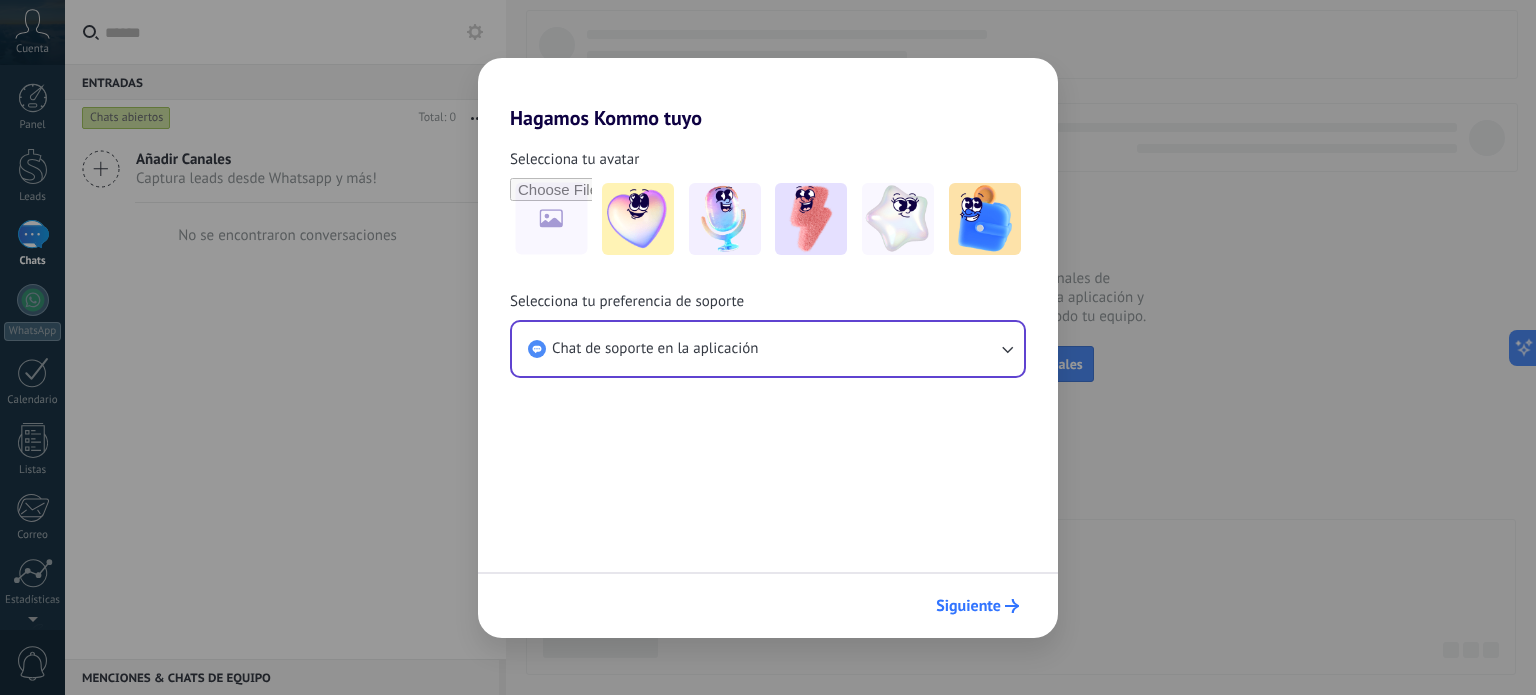 click on "Siguiente" at bounding box center (968, 606) 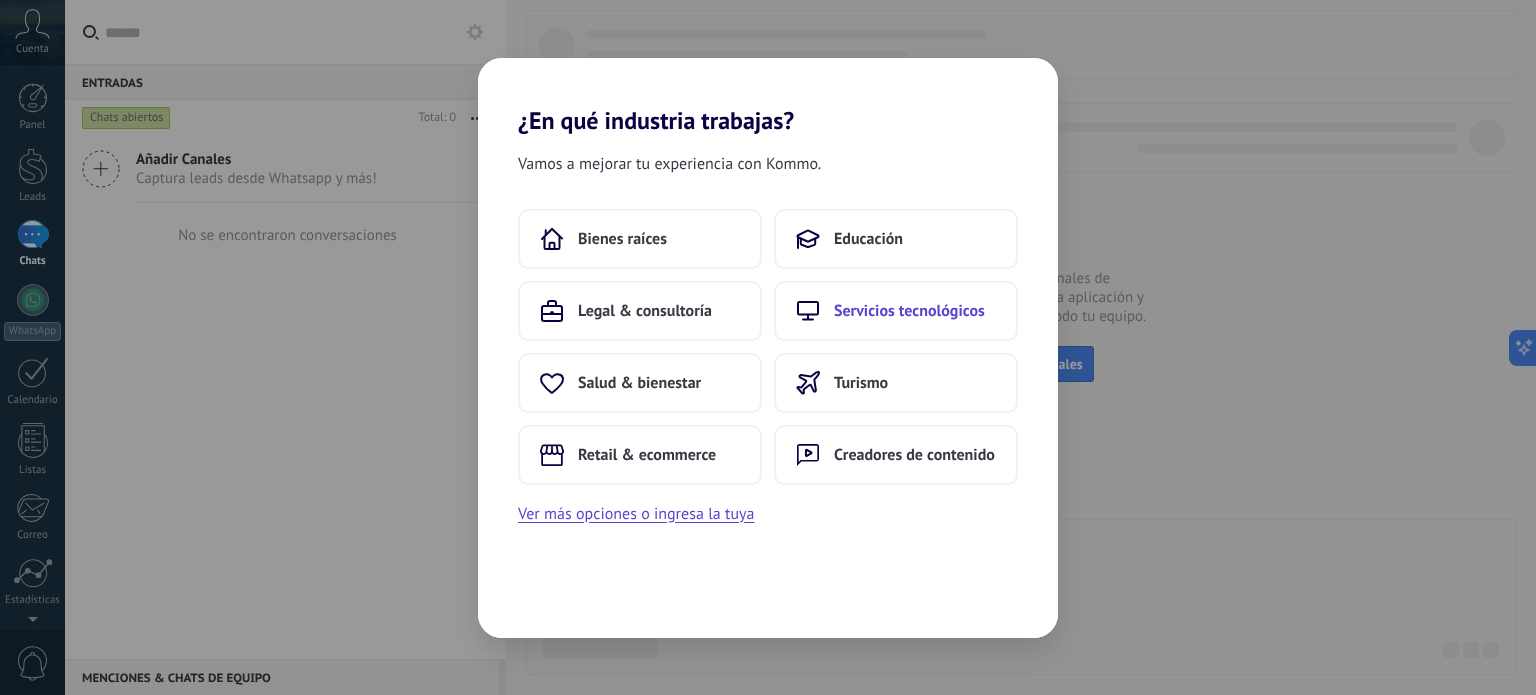 click on "Servicios tecnológicos" at bounding box center (909, 311) 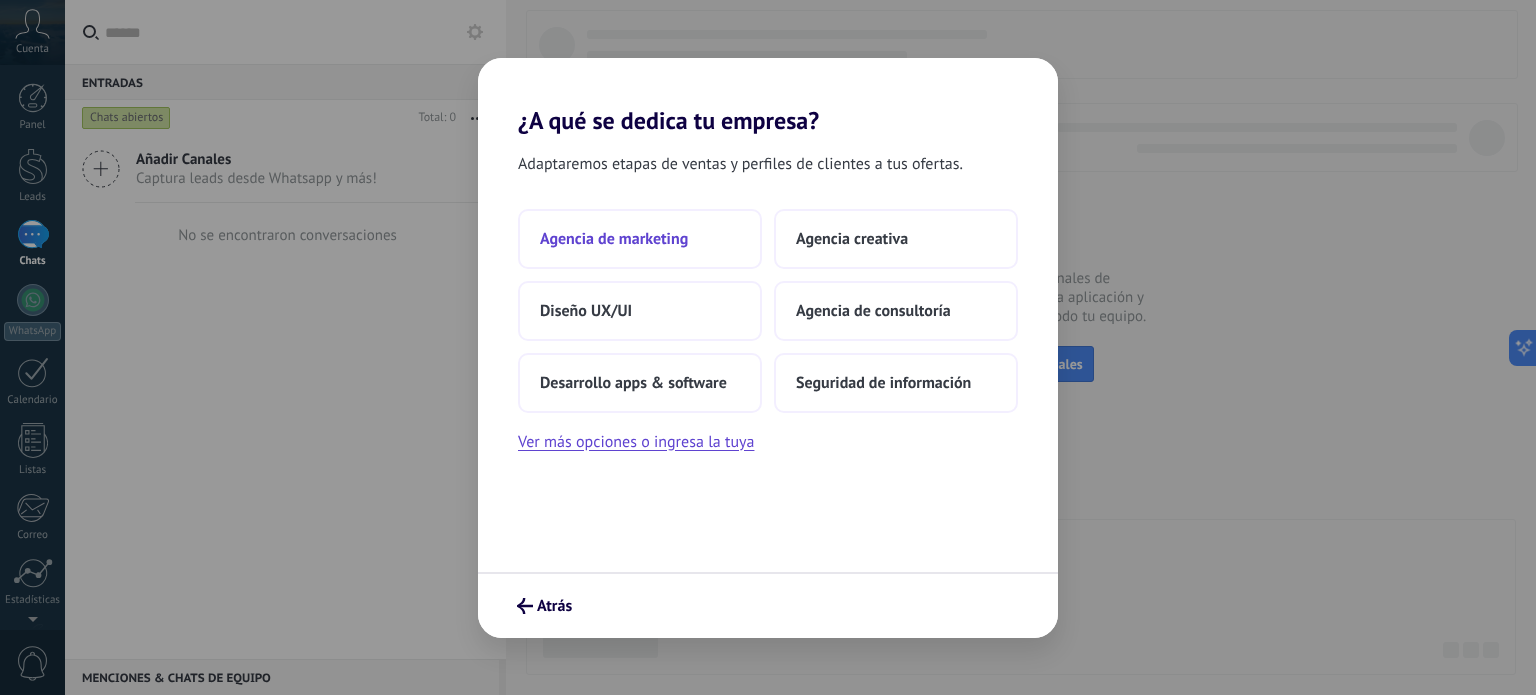 click on "Agencia de marketing" at bounding box center (614, 239) 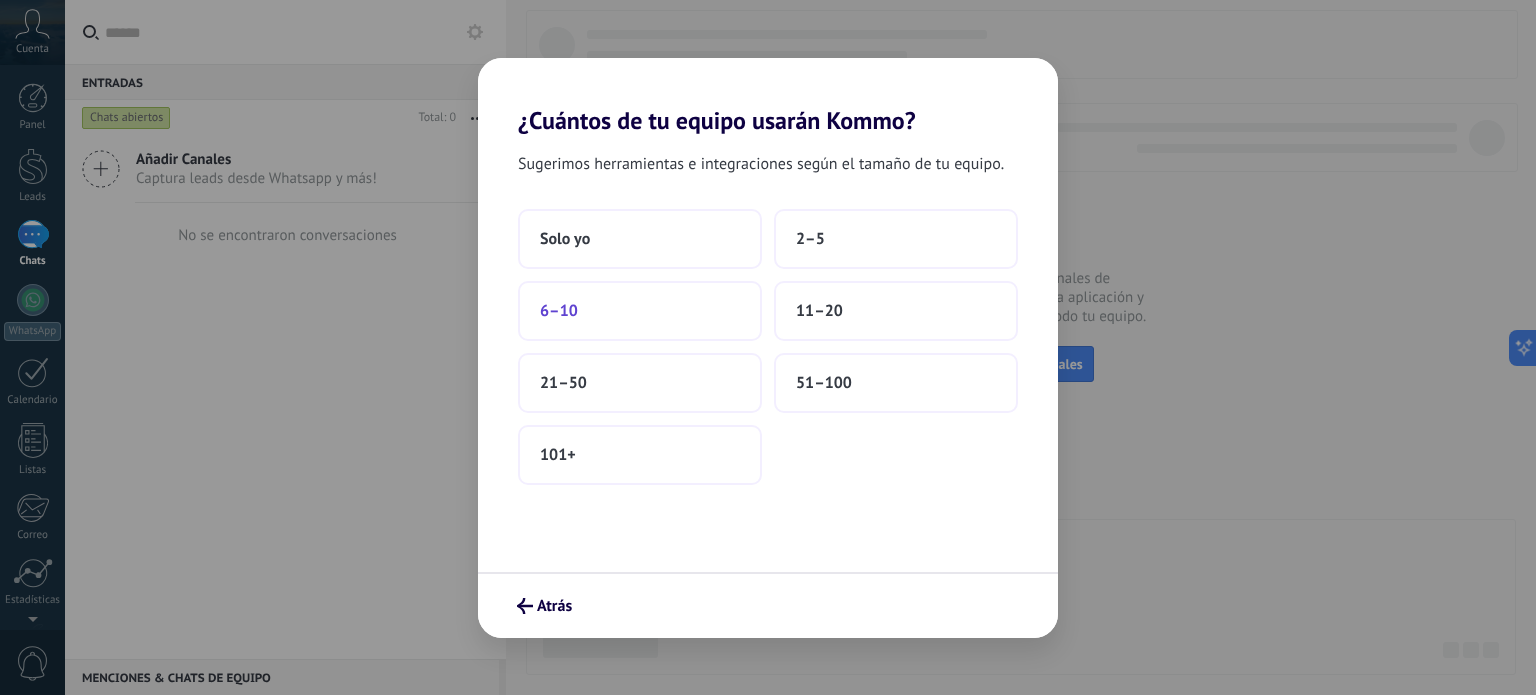 click on "6–10" at bounding box center [640, 311] 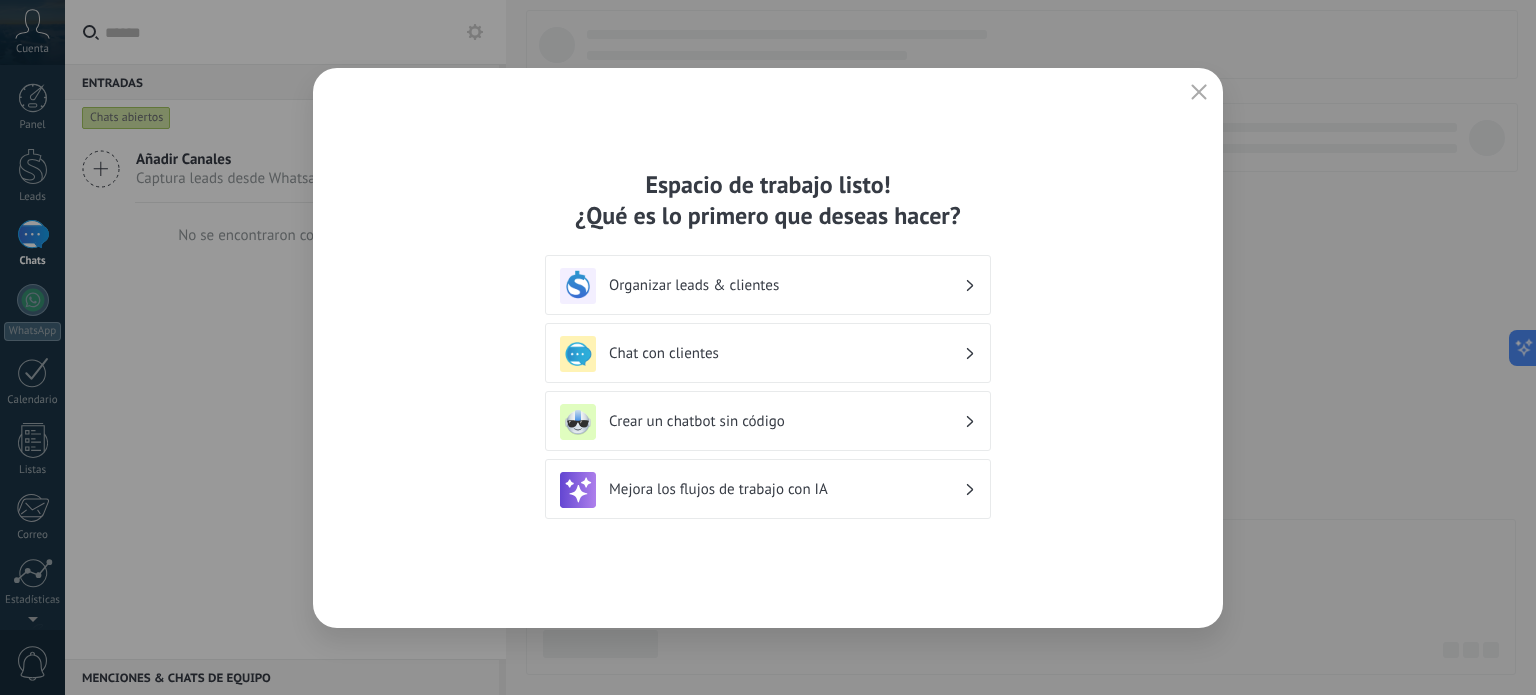 click 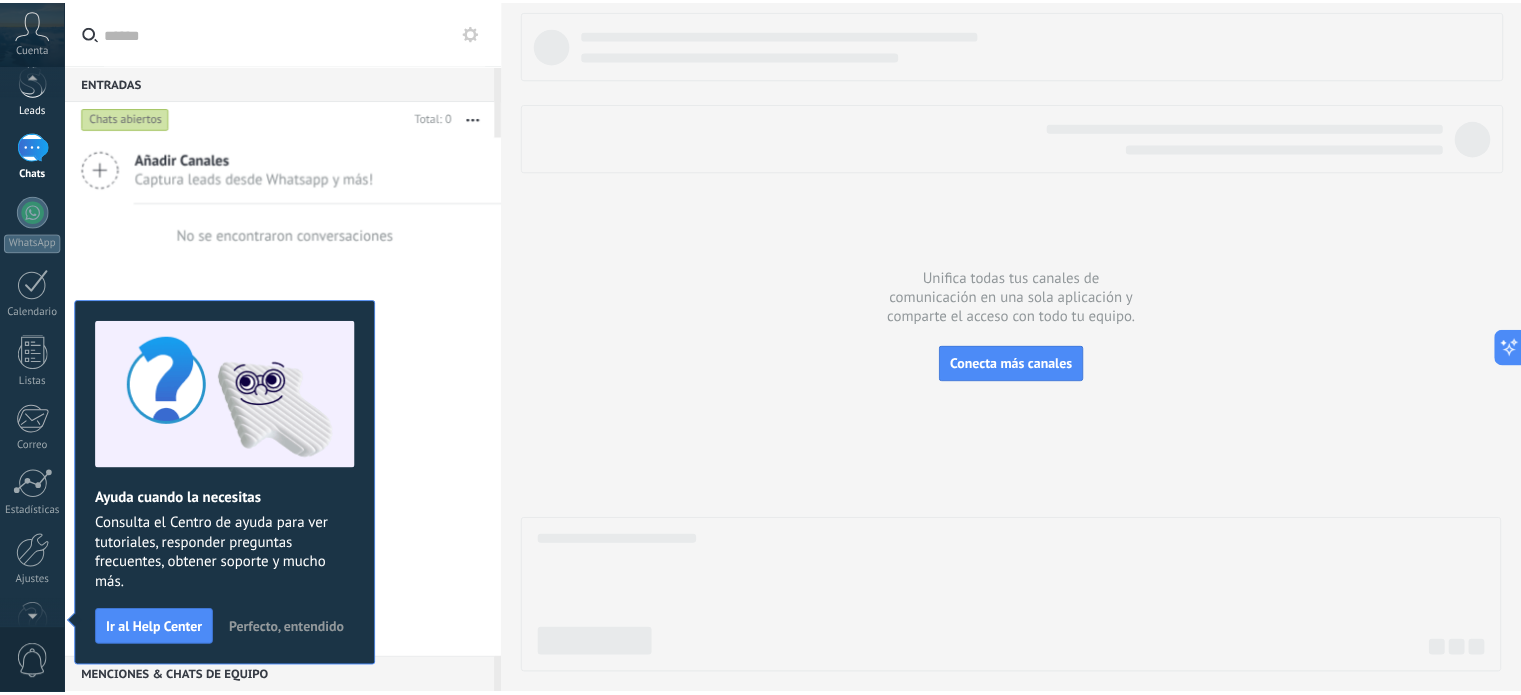scroll, scrollTop: 62, scrollLeft: 0, axis: vertical 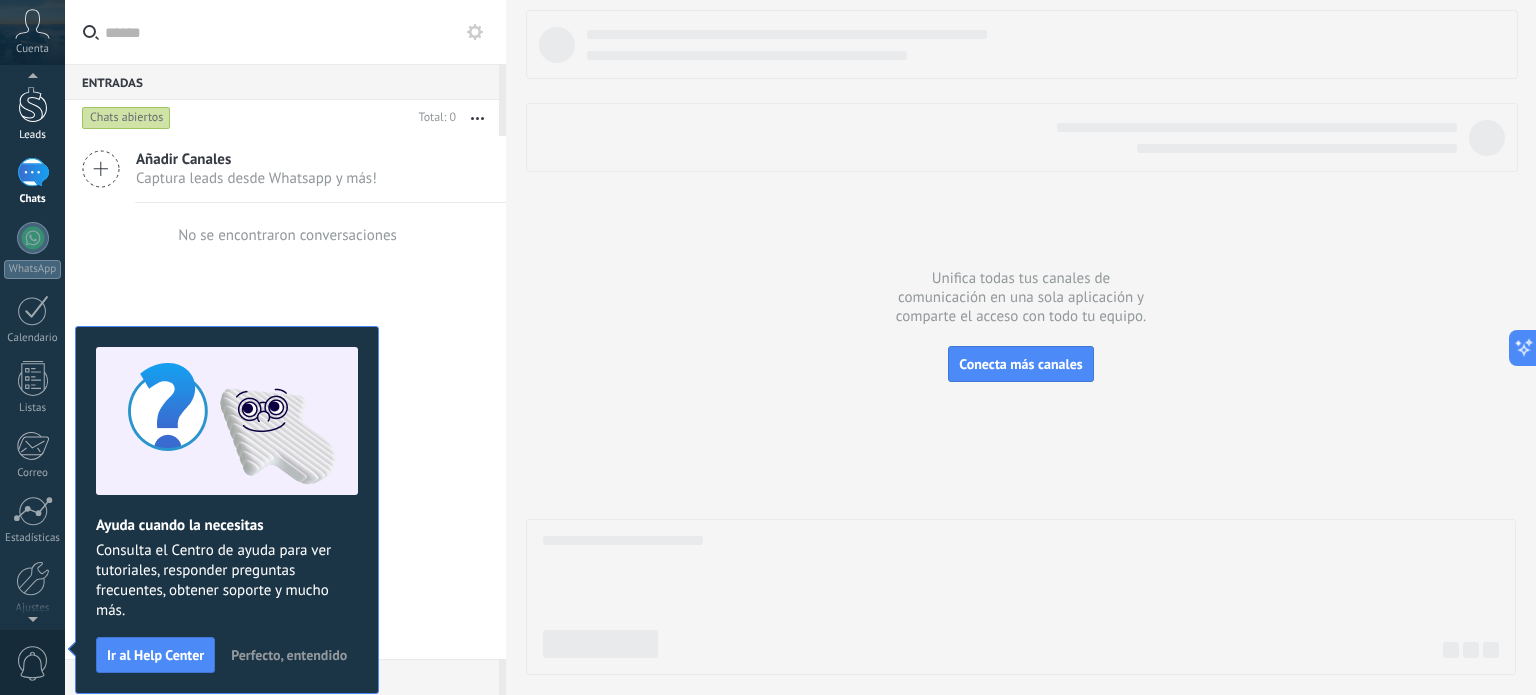 click at bounding box center (33, 104) 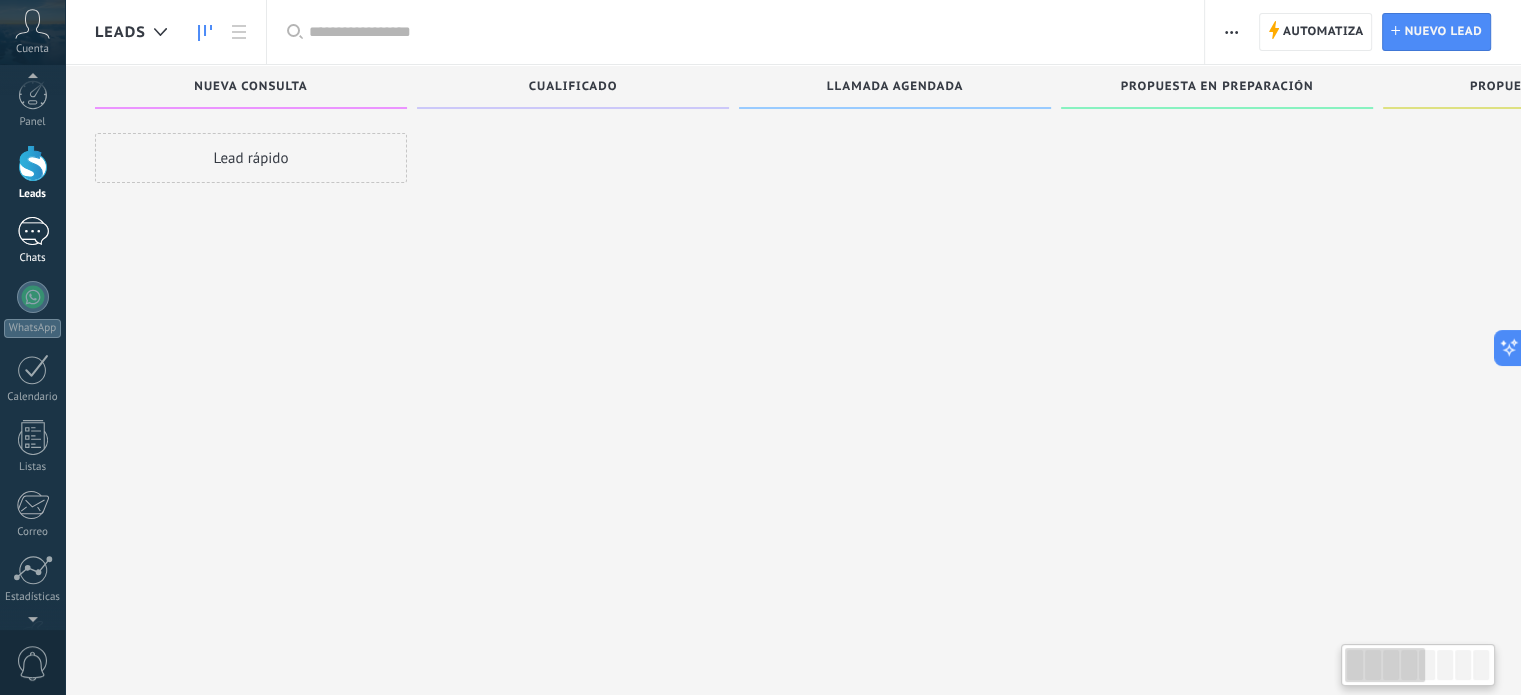 scroll, scrollTop: 0, scrollLeft: 0, axis: both 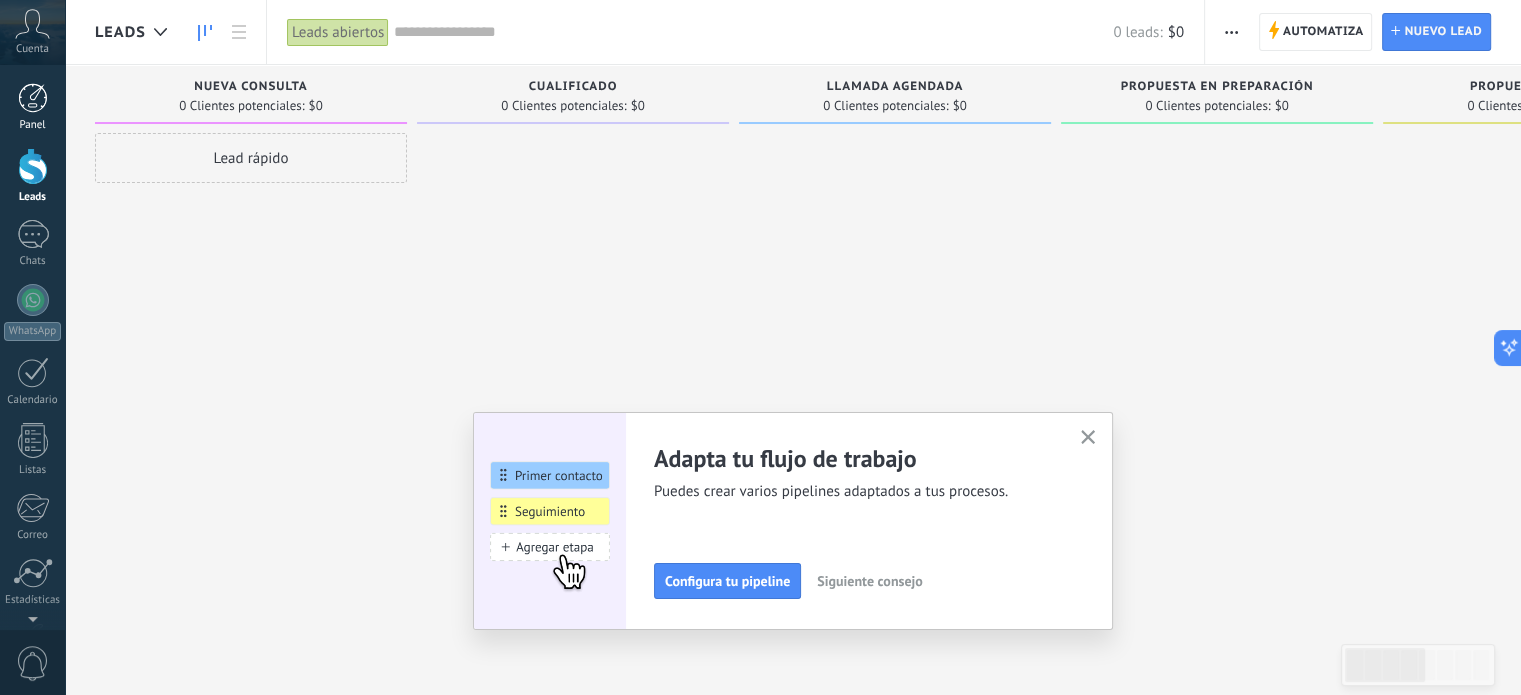 click at bounding box center [33, 98] 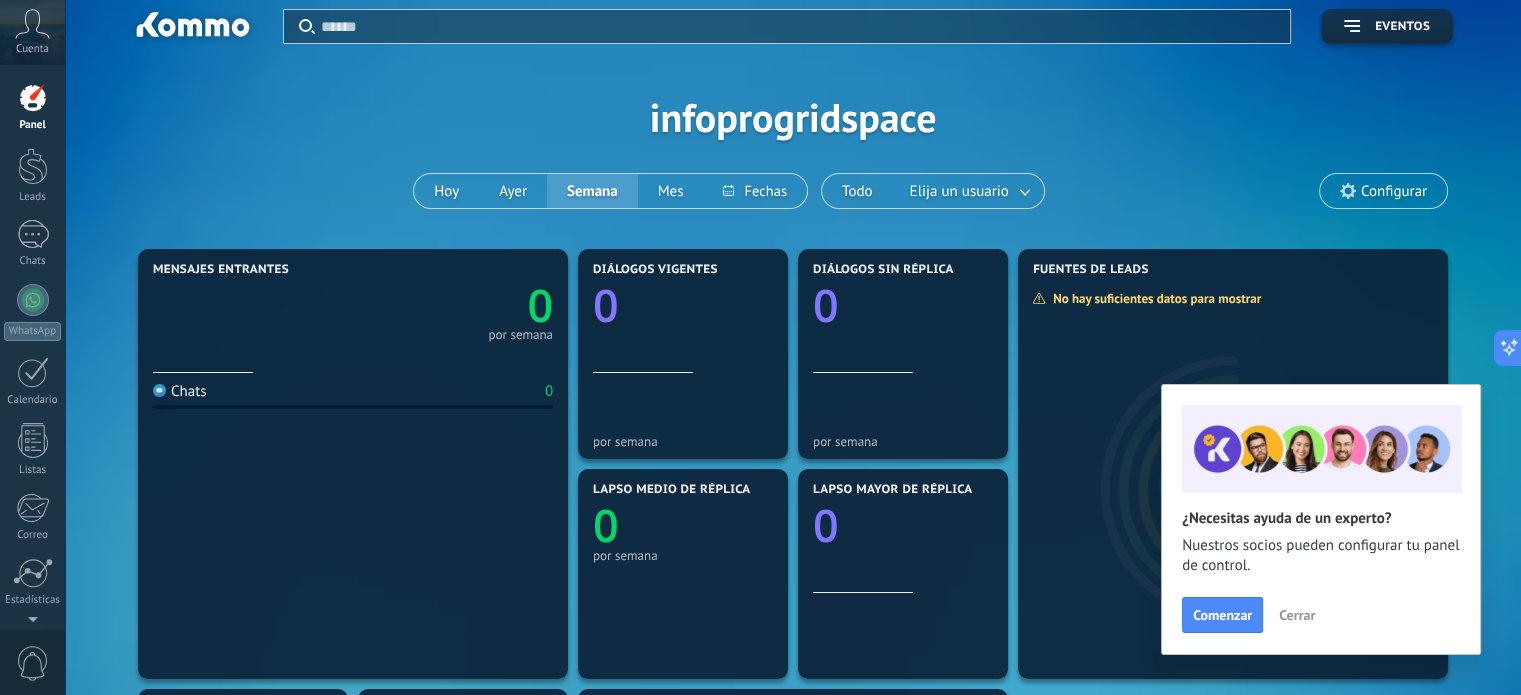 scroll, scrollTop: 0, scrollLeft: 0, axis: both 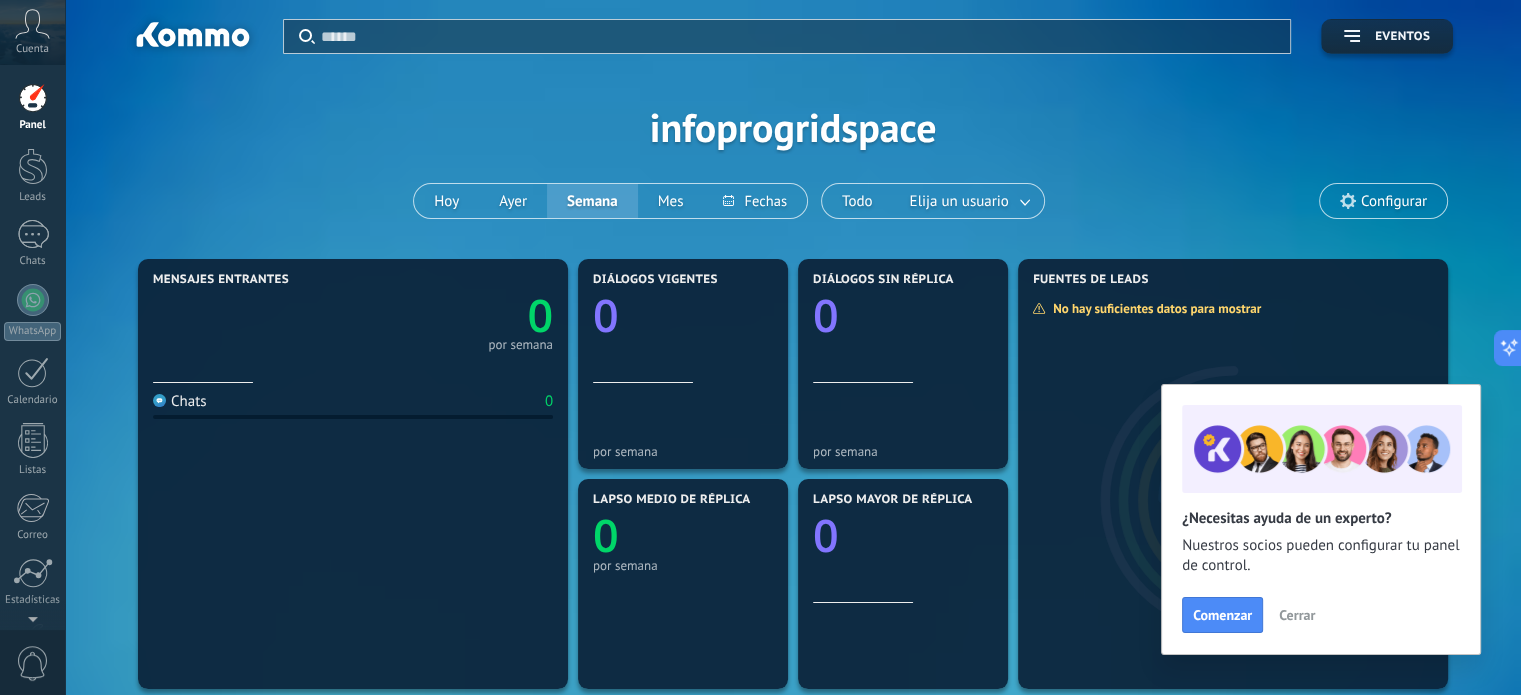 click on "Configurar" at bounding box center [1394, 201] 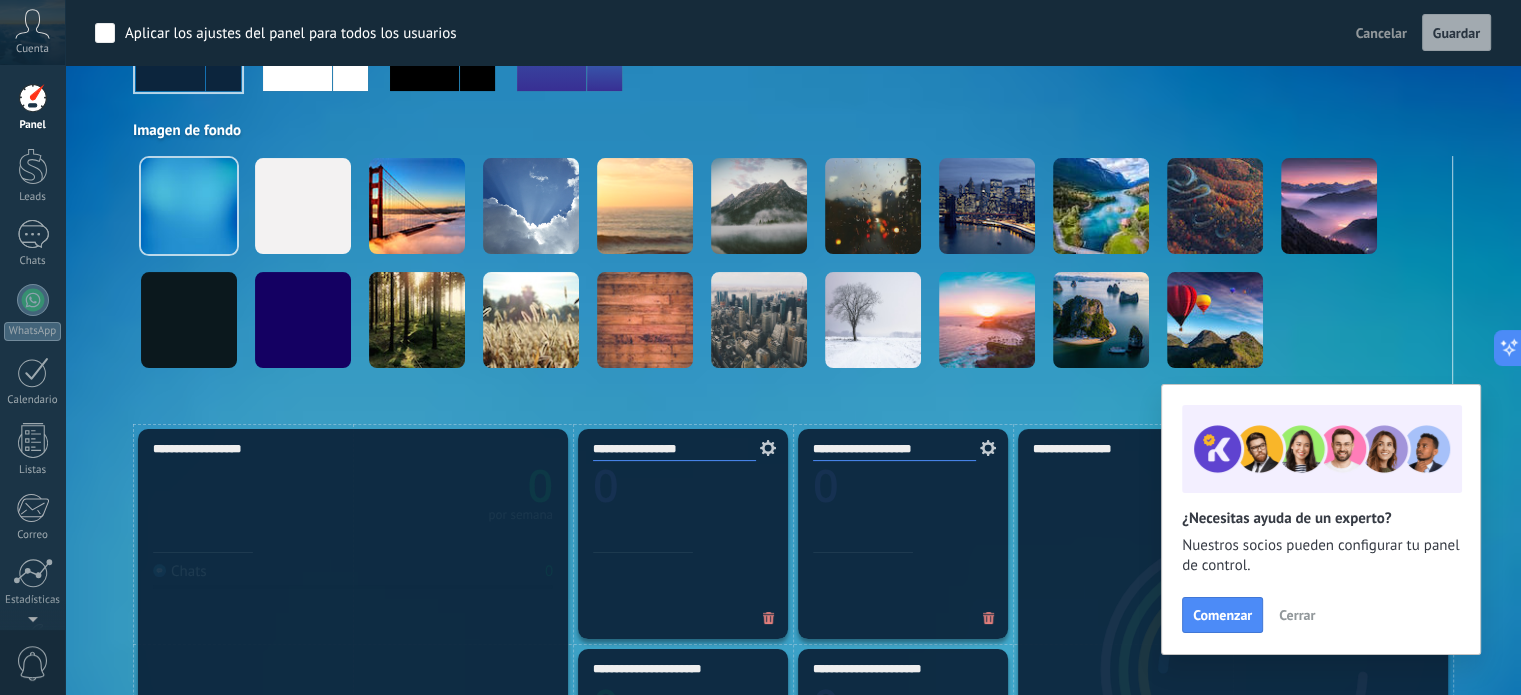 scroll, scrollTop: 300, scrollLeft: 0, axis: vertical 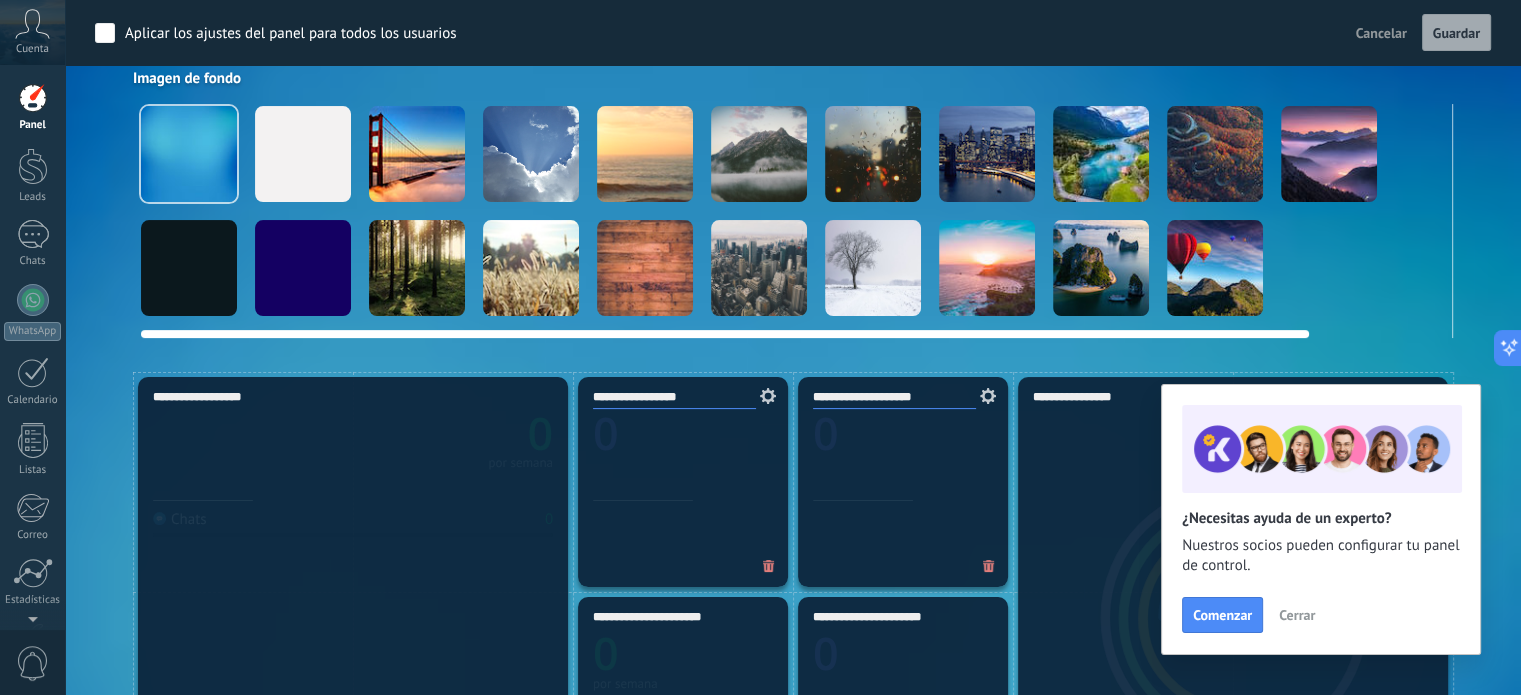click at bounding box center (873, 268) 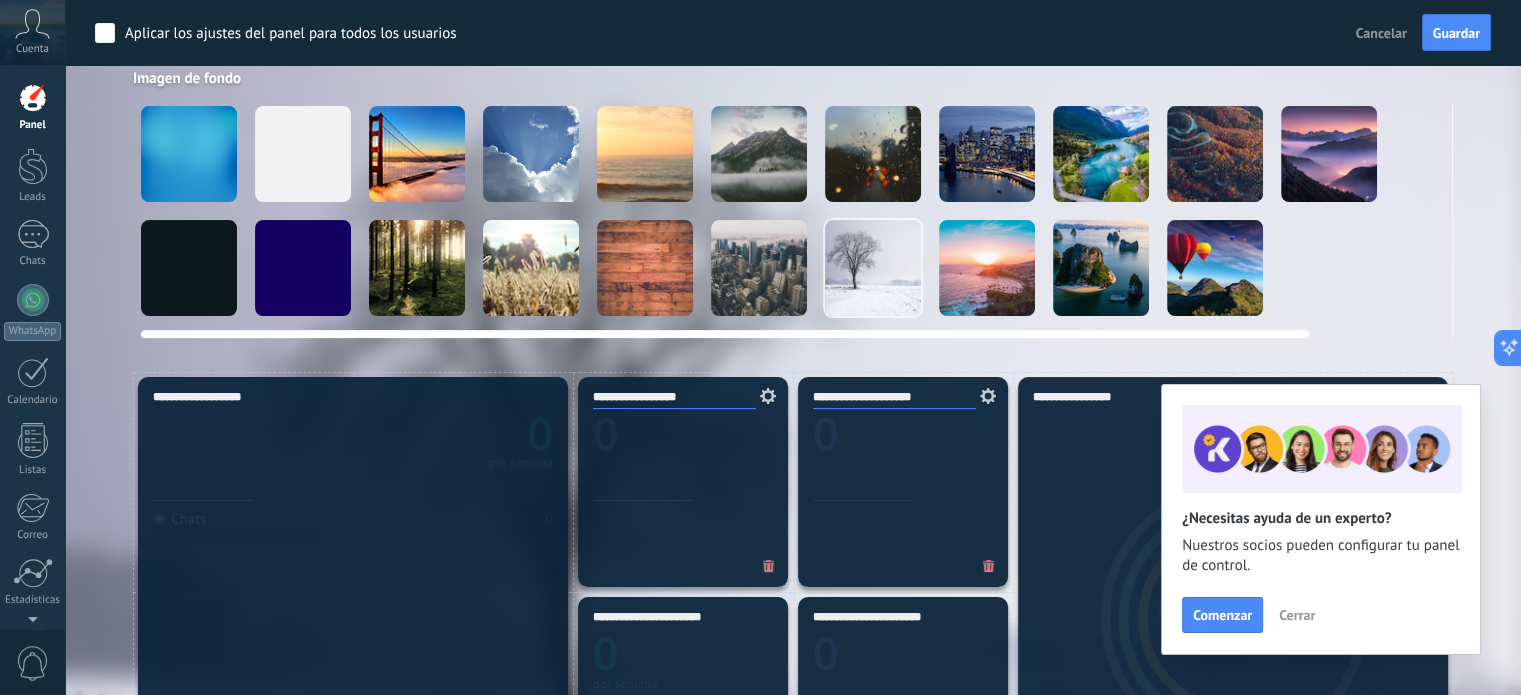 click at bounding box center [1215, 268] 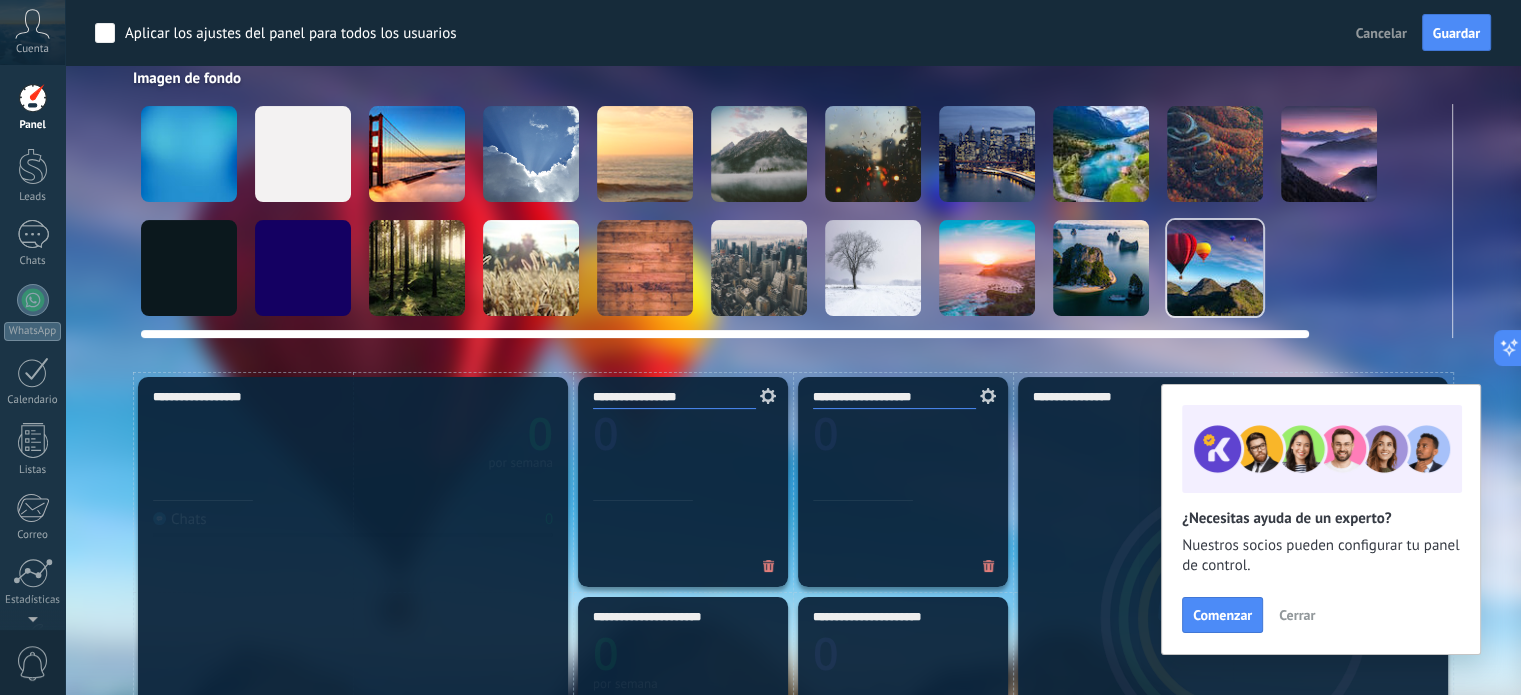 click at bounding box center (1101, 268) 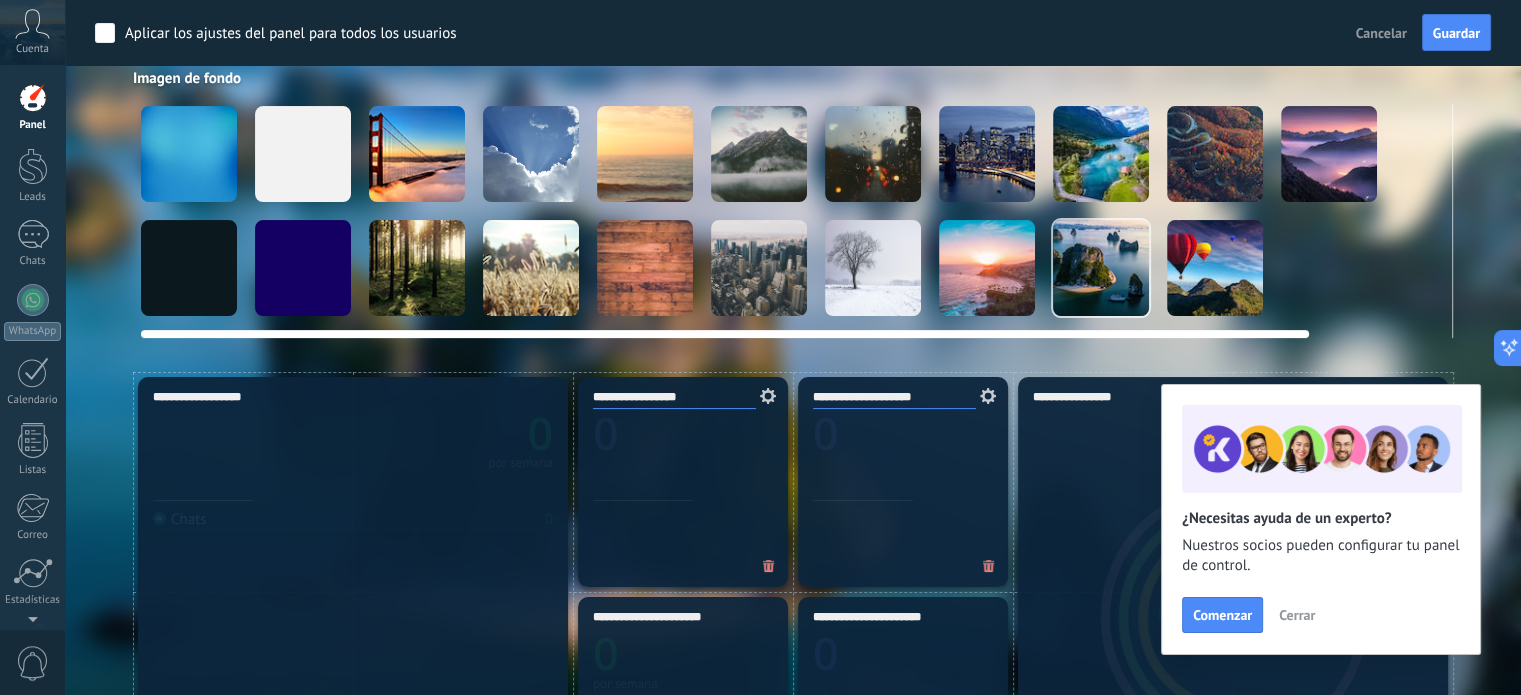 click at bounding box center [873, 154] 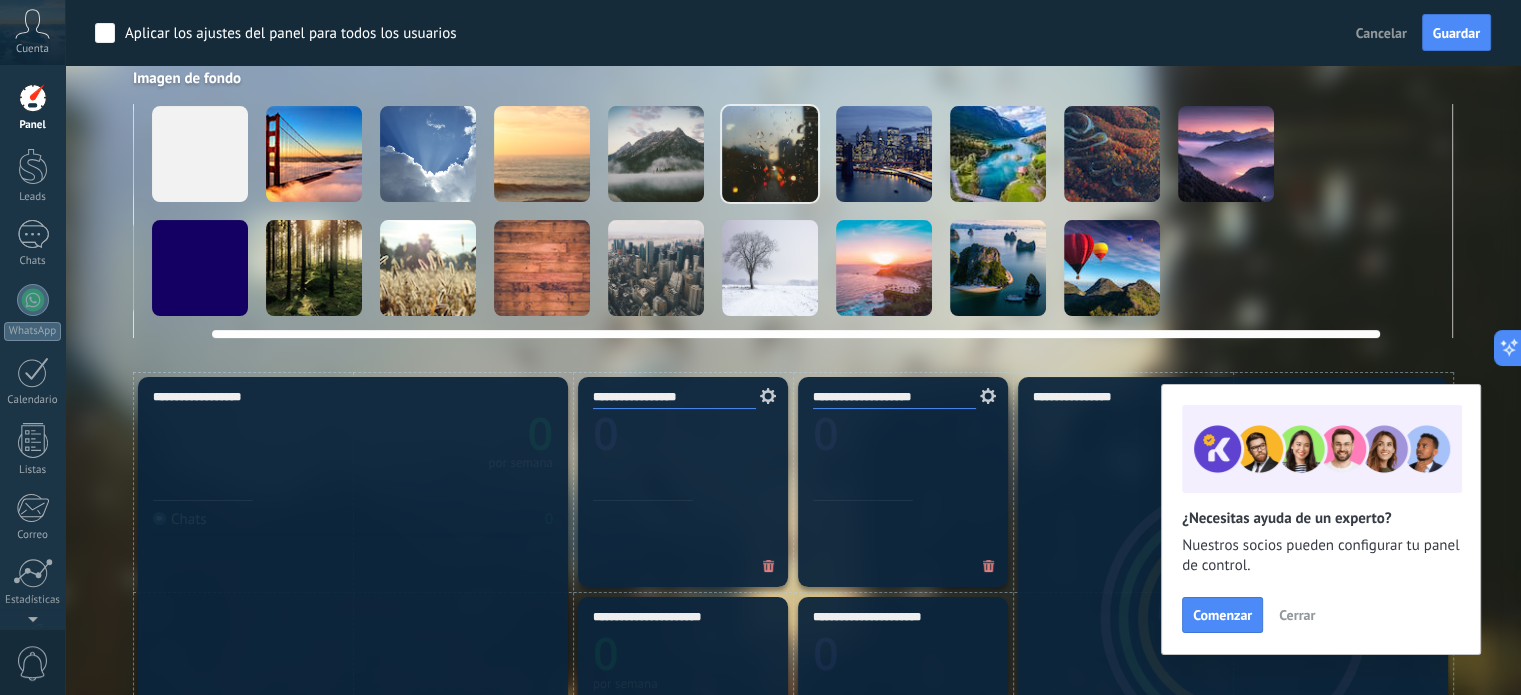 scroll, scrollTop: 0, scrollLeft: 154, axis: horizontal 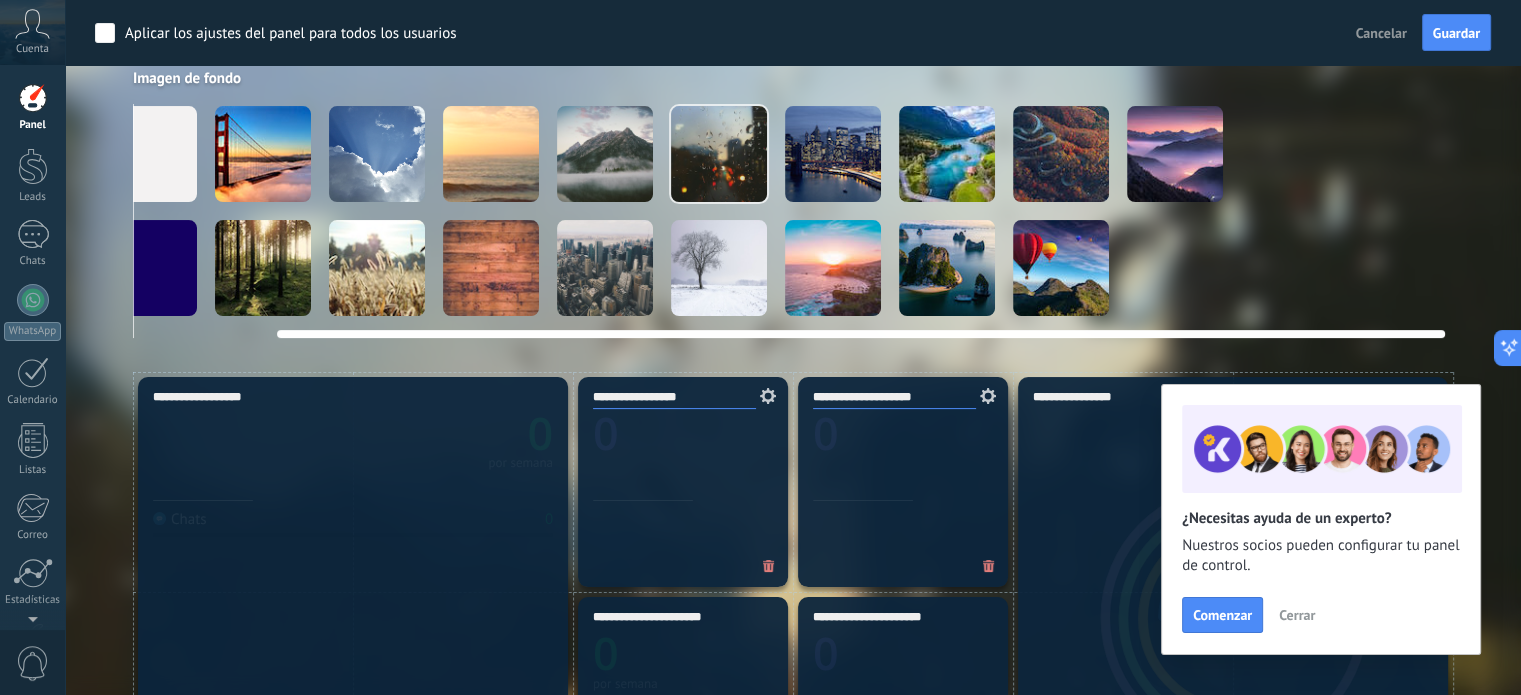 drag, startPoint x: 1221, startPoint y: 328, endPoint x: 1478, endPoint y: 335, distance: 257.0953 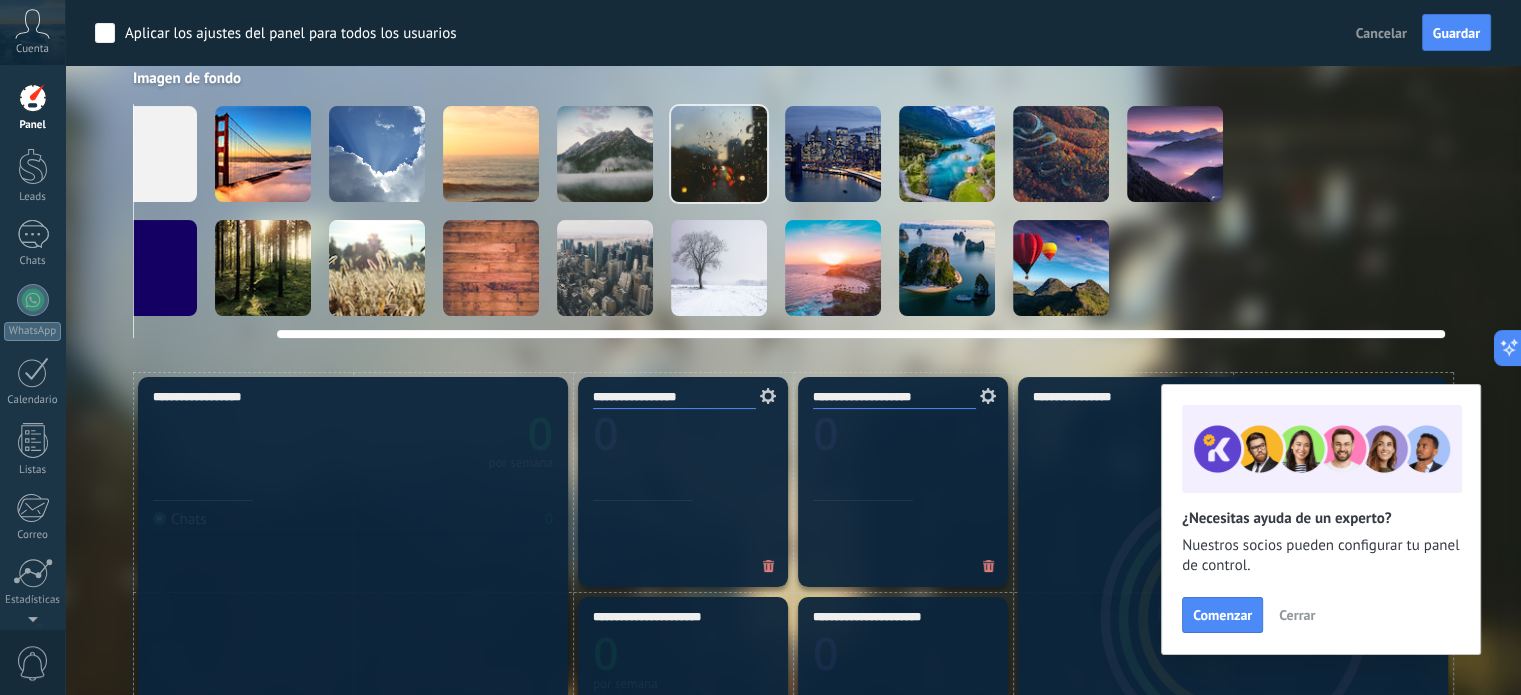 click at bounding box center (1403, 268) 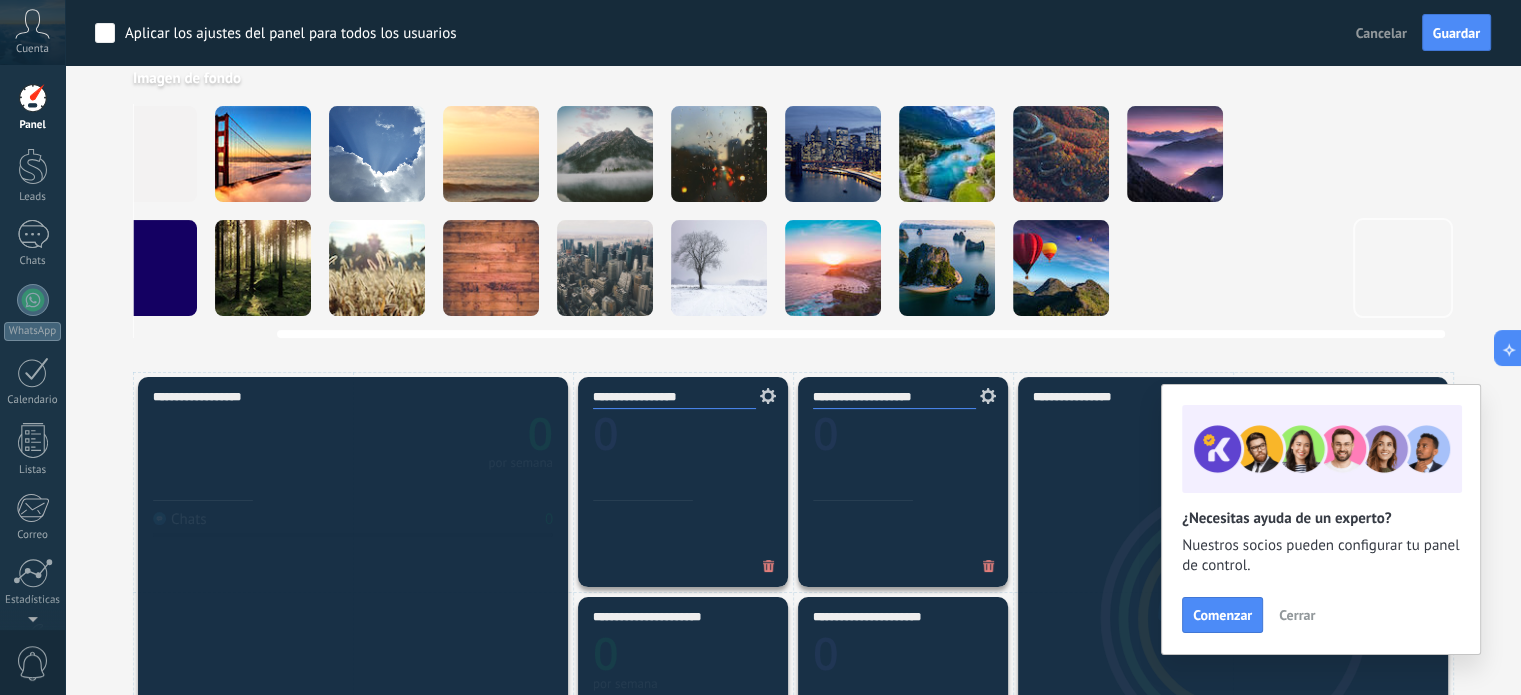 click at bounding box center (1403, 268) 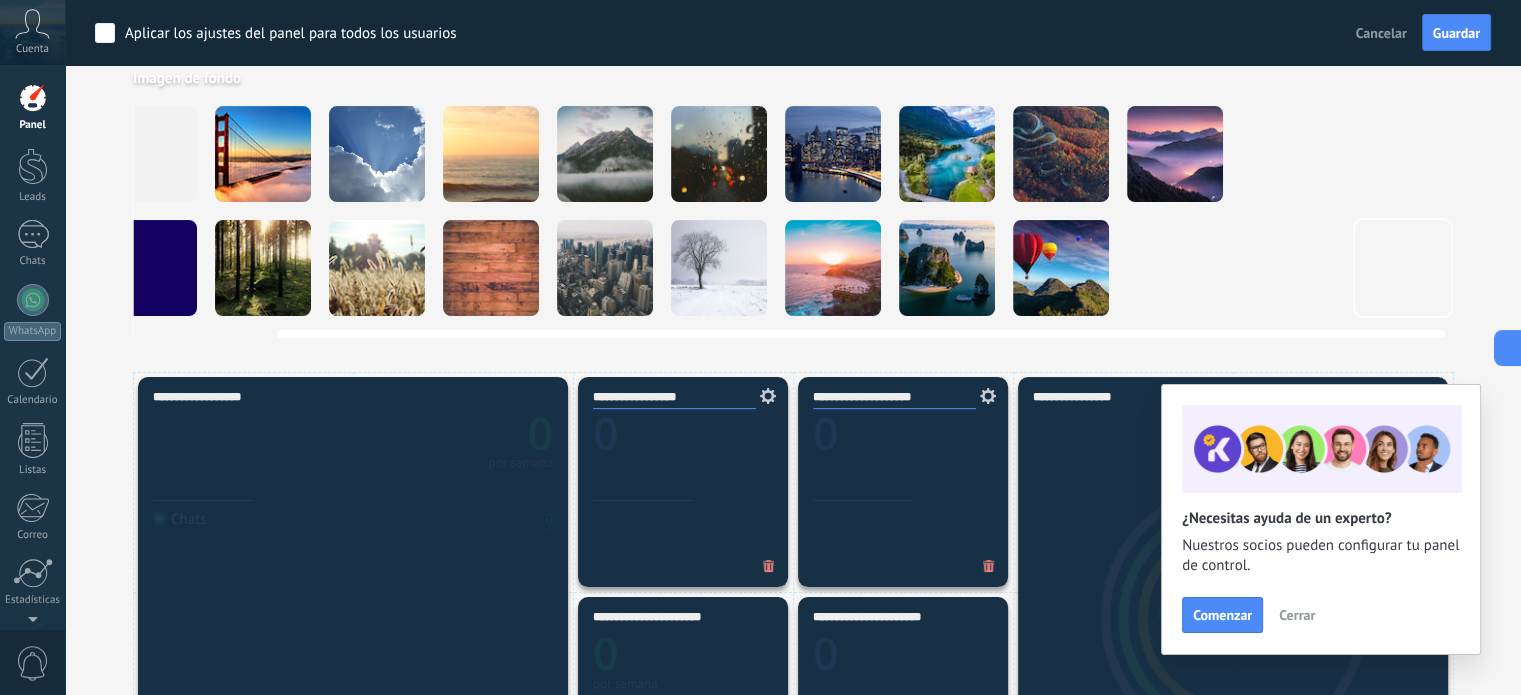 click at bounding box center (1403, 268) 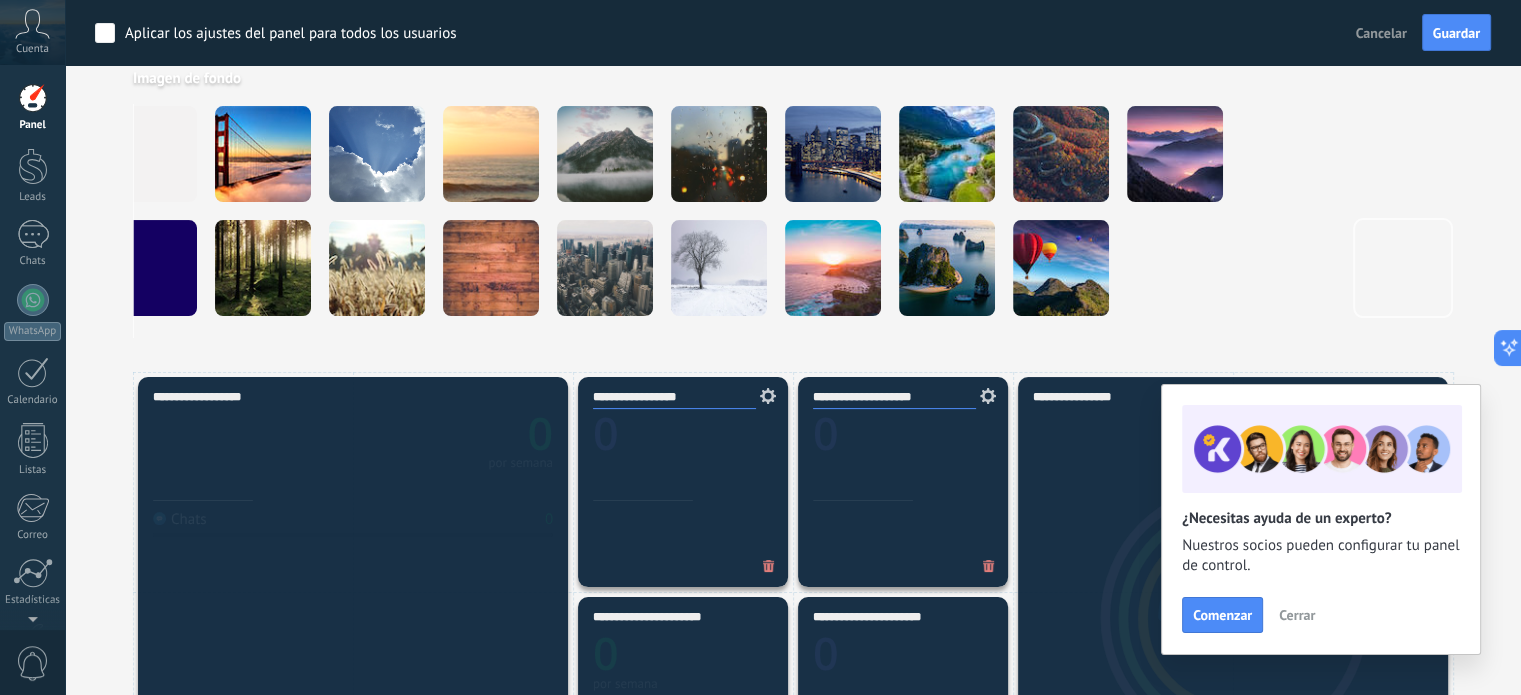 click on "**********" at bounding box center [793, 36] 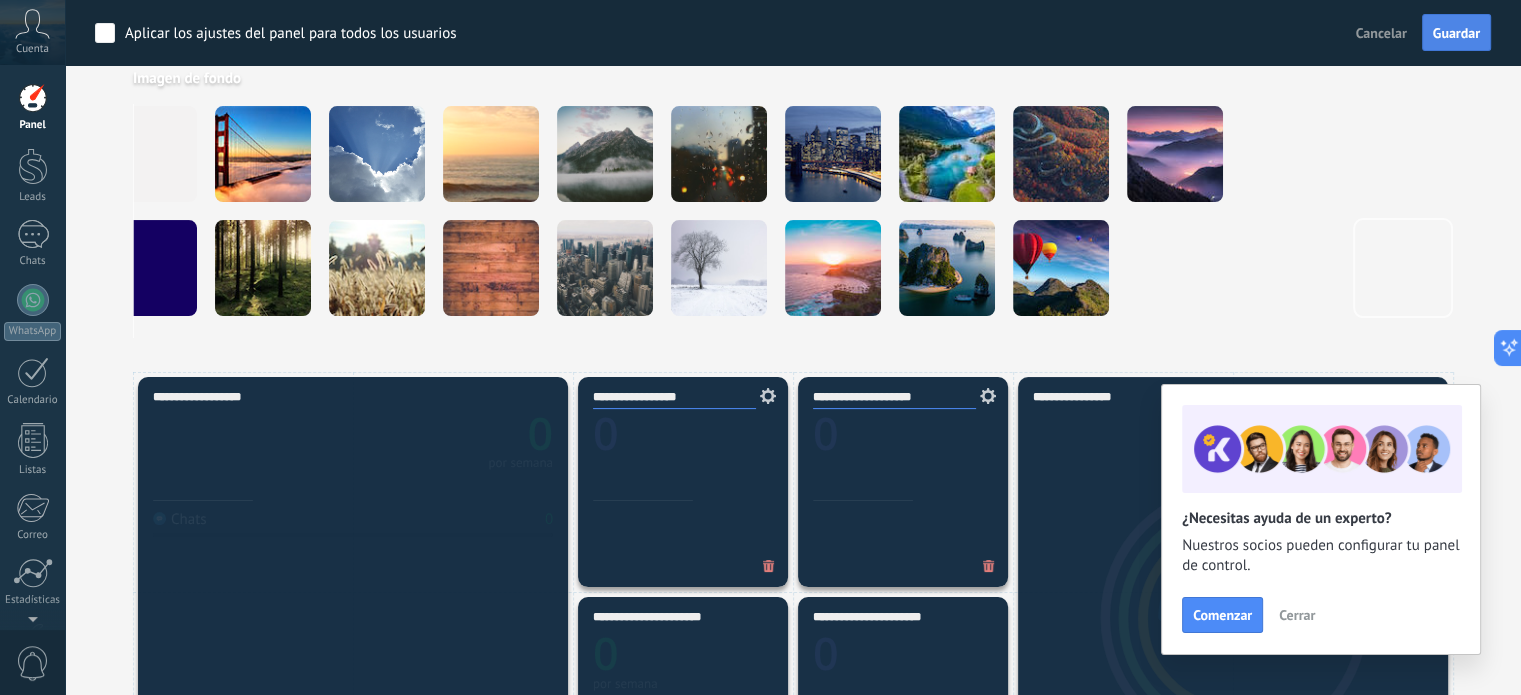 click on "Guardar" at bounding box center (1456, 33) 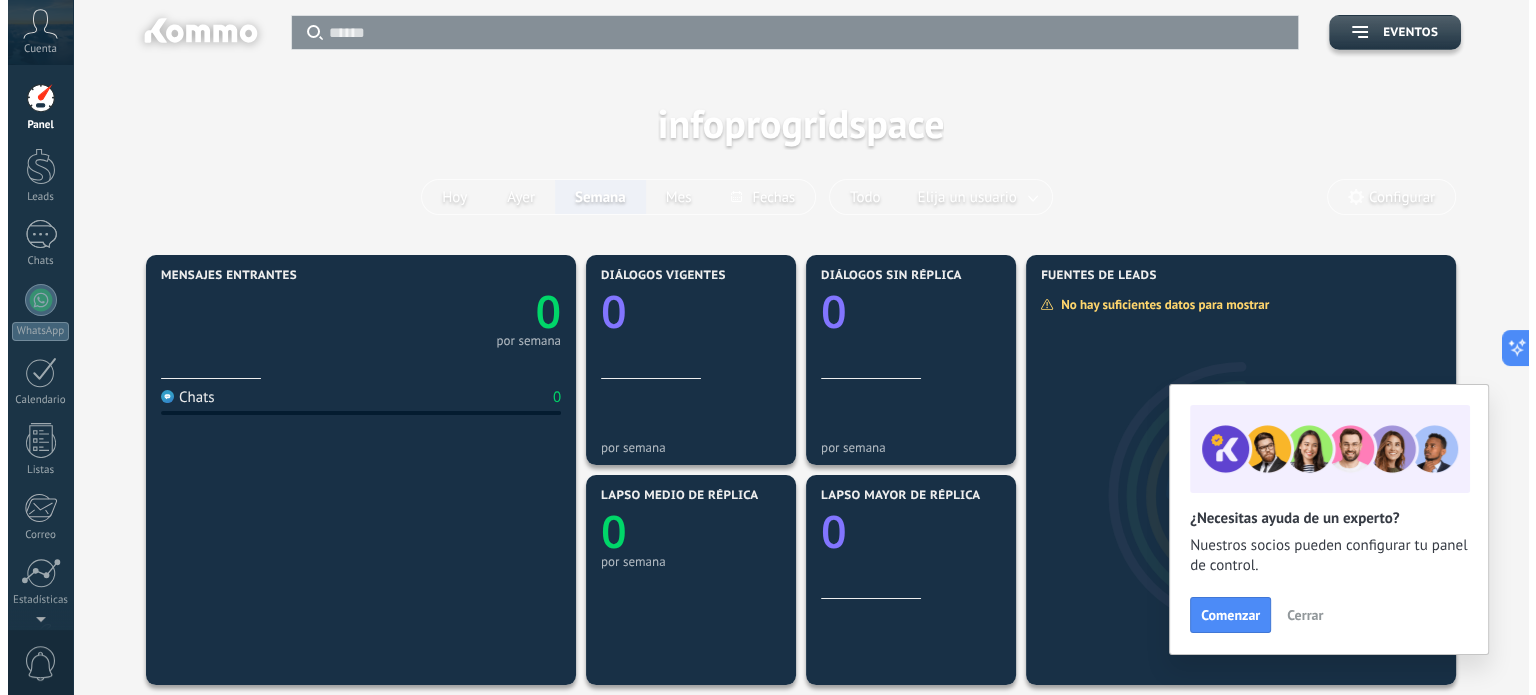 scroll, scrollTop: 0, scrollLeft: 0, axis: both 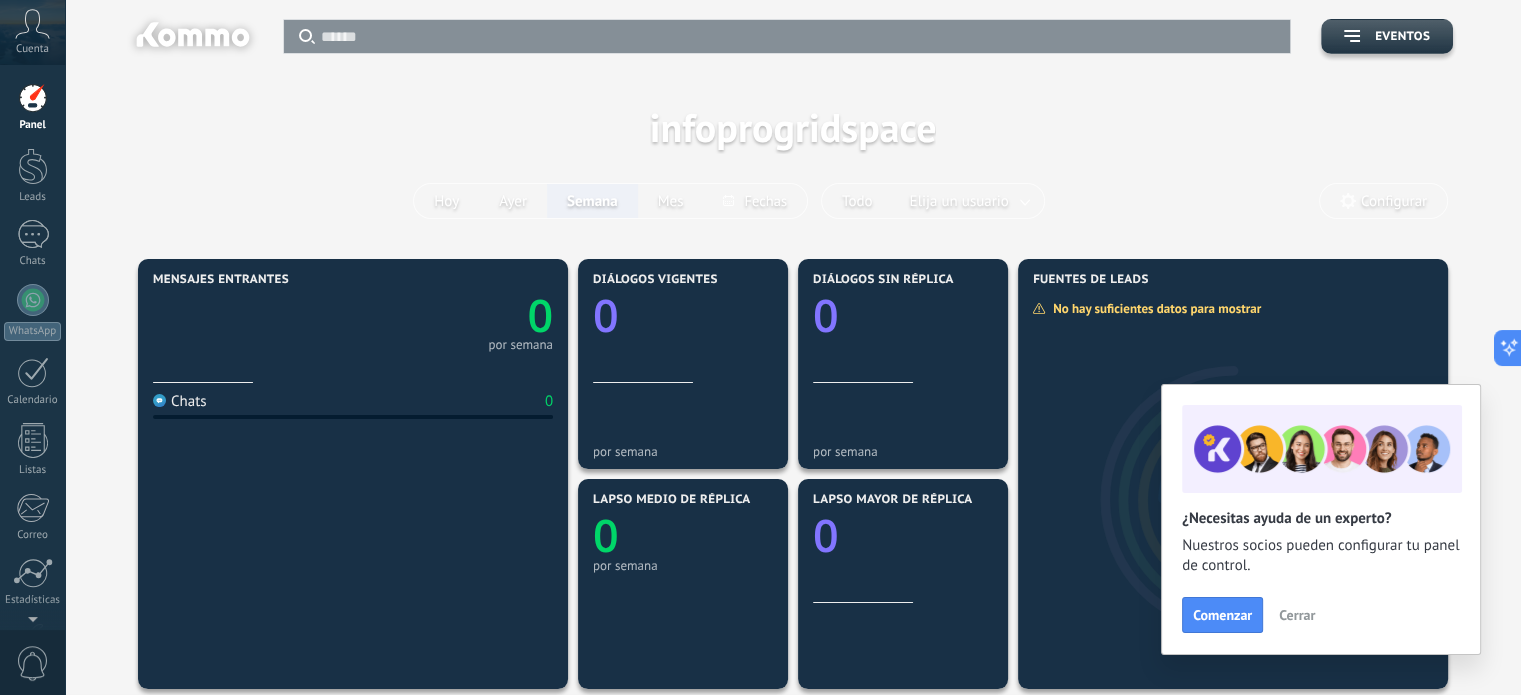 click on "Cerrar" at bounding box center (1297, 615) 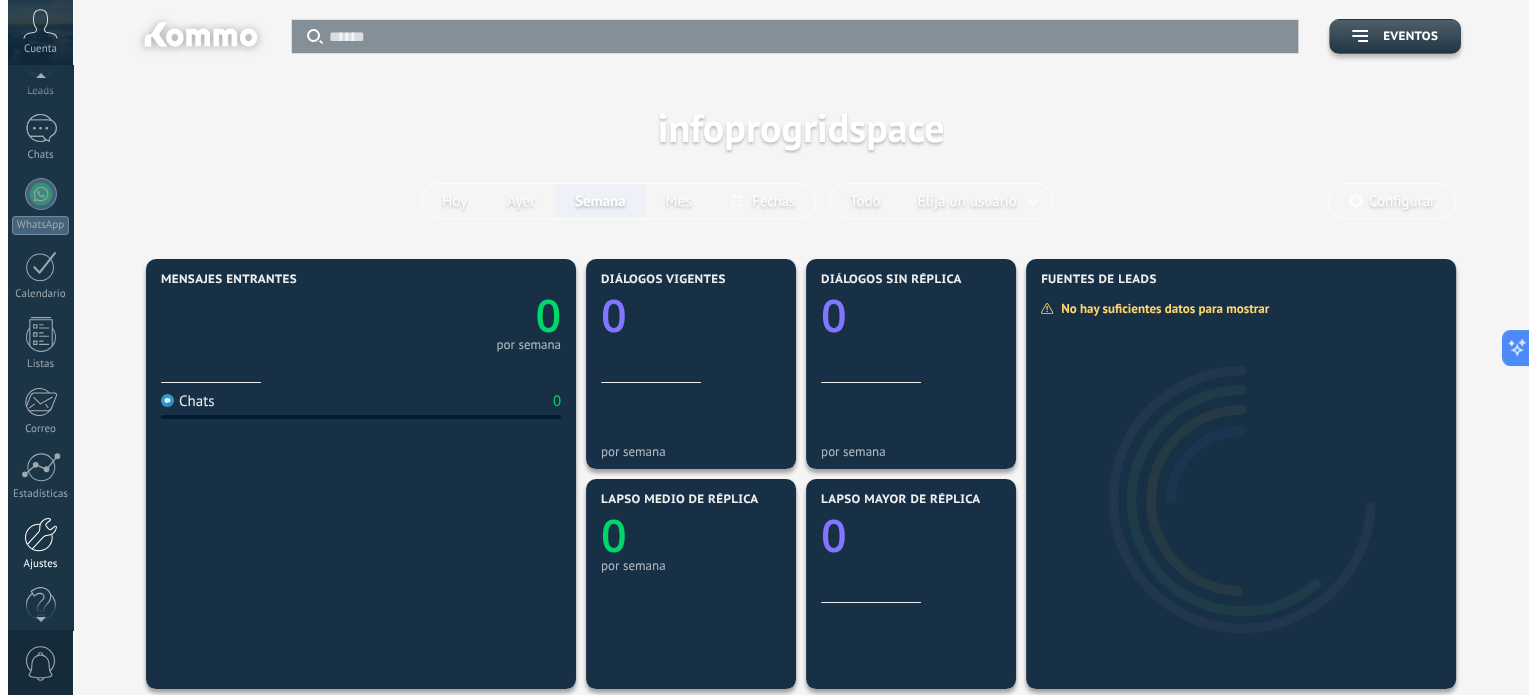scroll, scrollTop: 136, scrollLeft: 0, axis: vertical 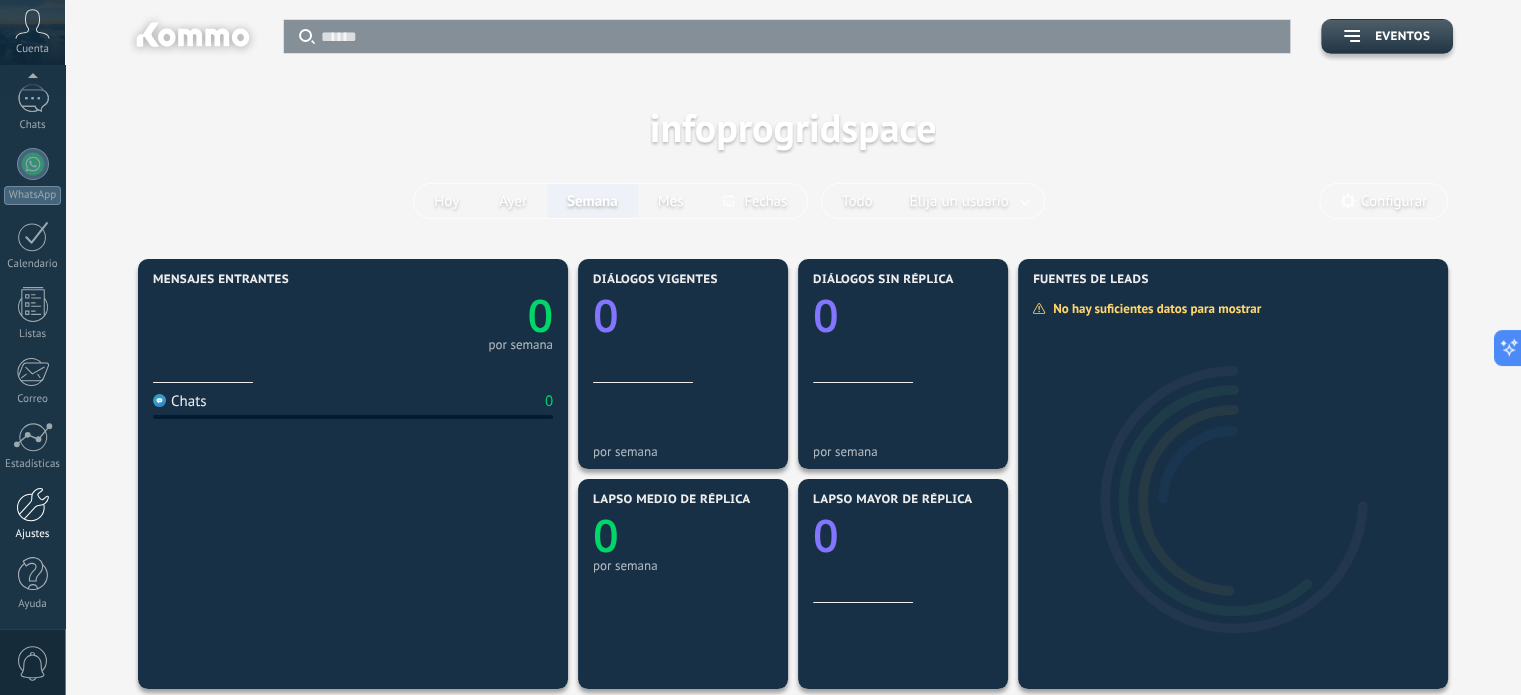 click at bounding box center [33, 504] 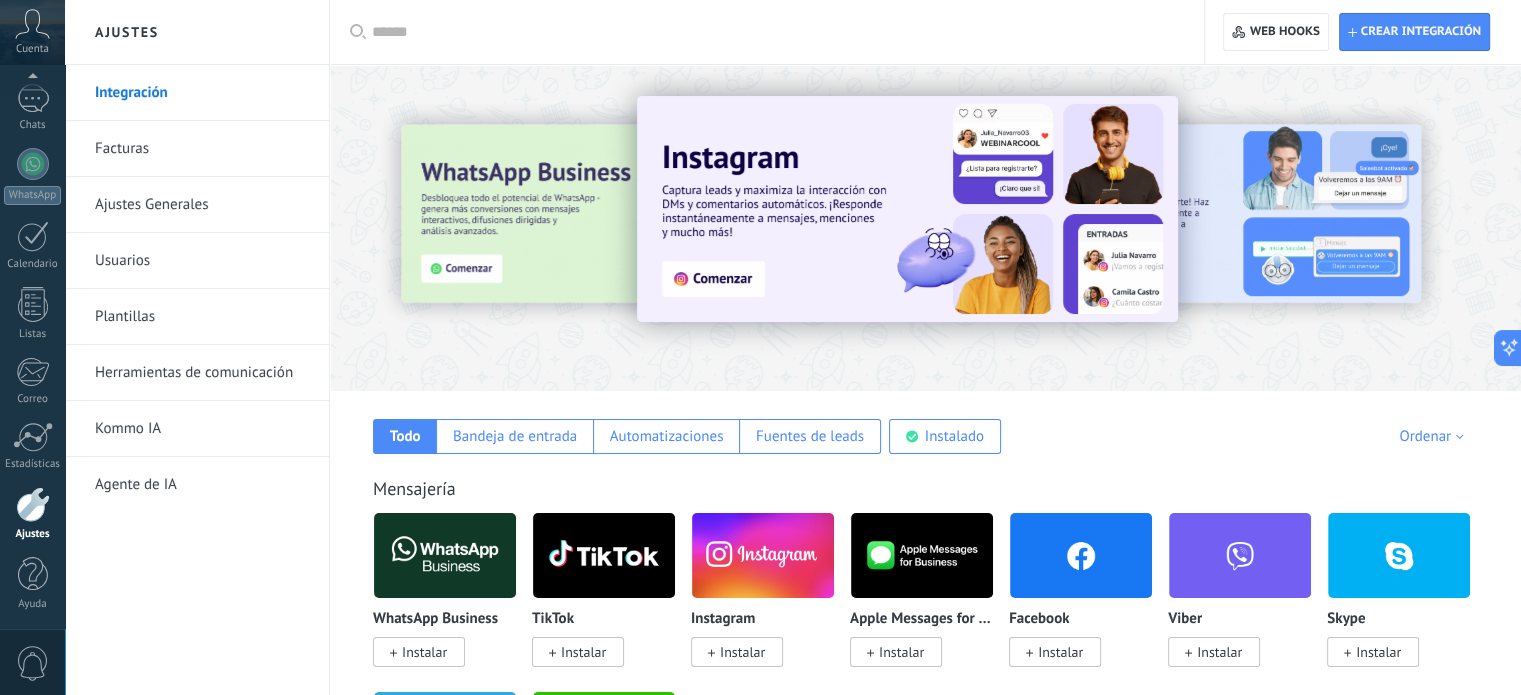 click on "Instalar" at bounding box center (419, 652) 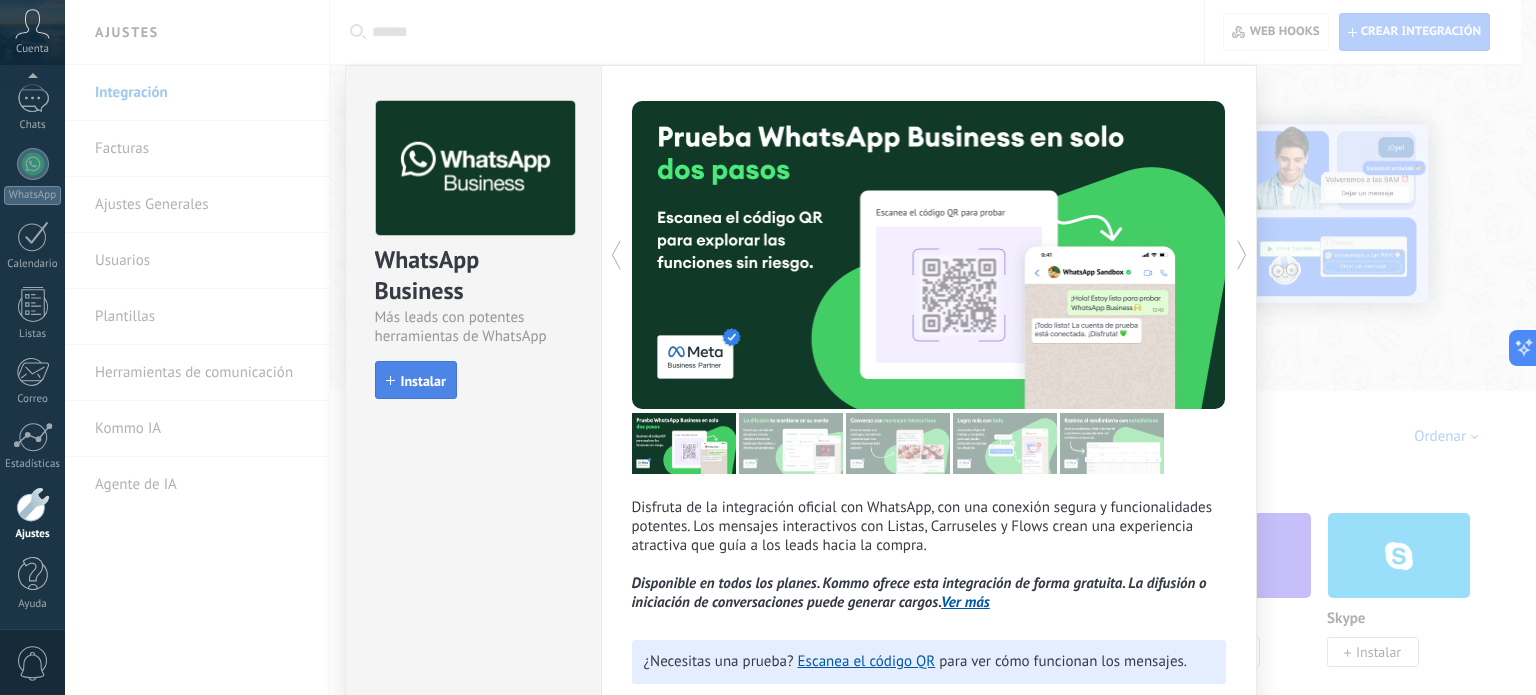 click on "Instalar" at bounding box center [416, 380] 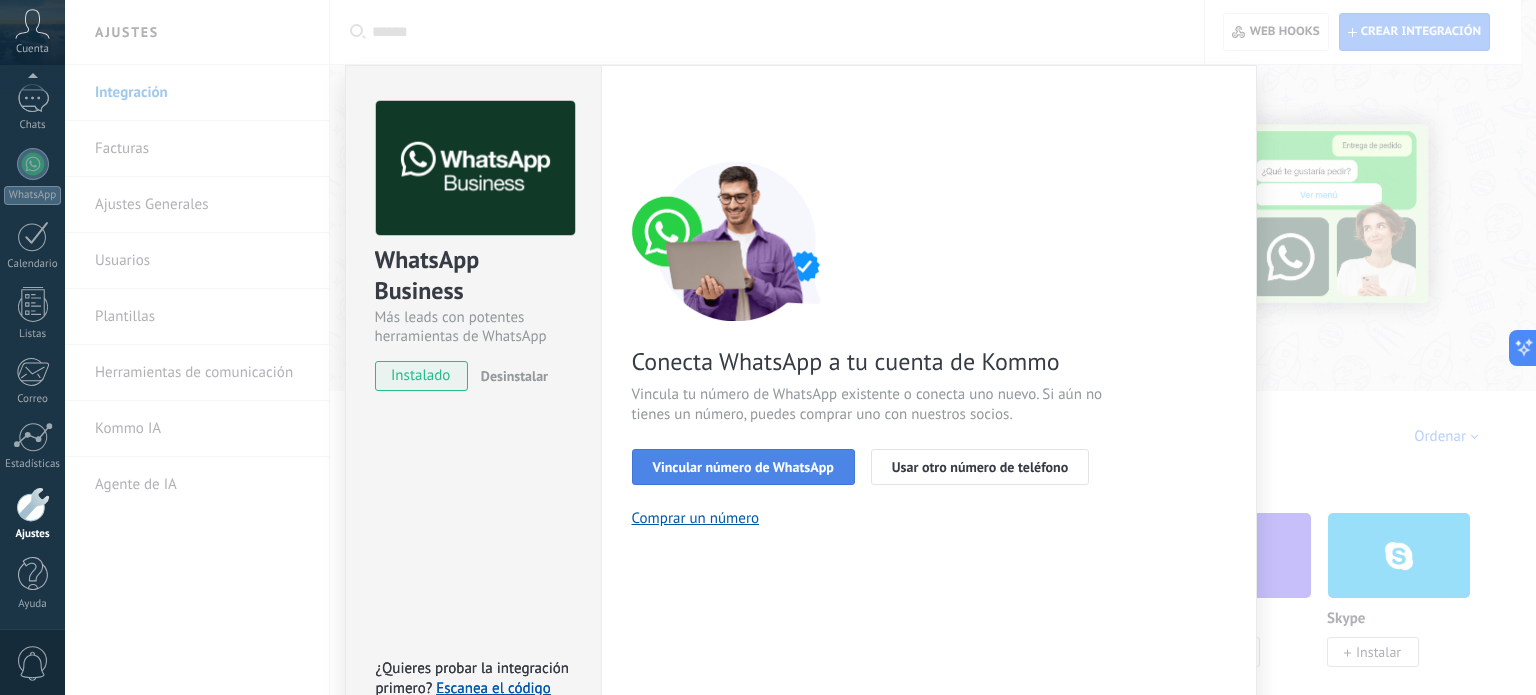 click on "Vincular número de WhatsApp" at bounding box center [743, 467] 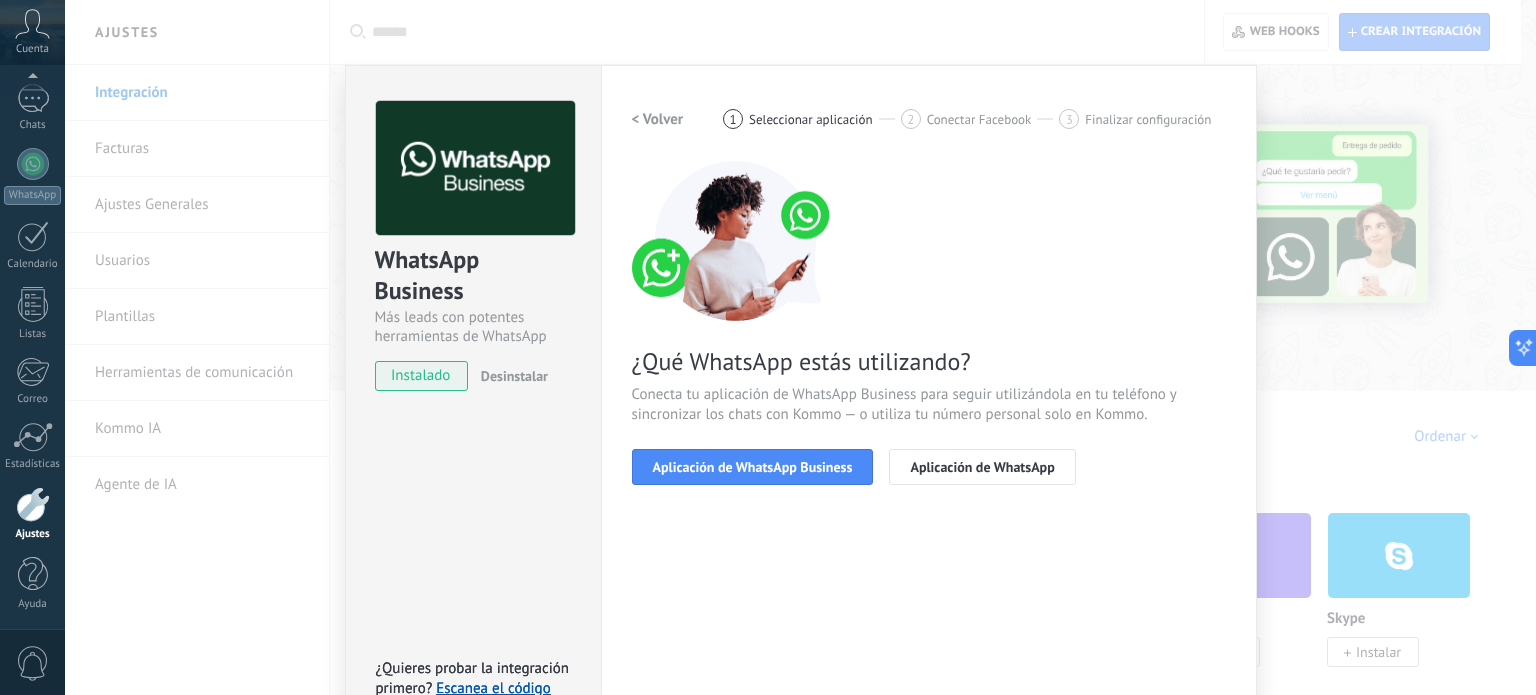click on "Aplicación de WhatsApp Business" at bounding box center [753, 467] 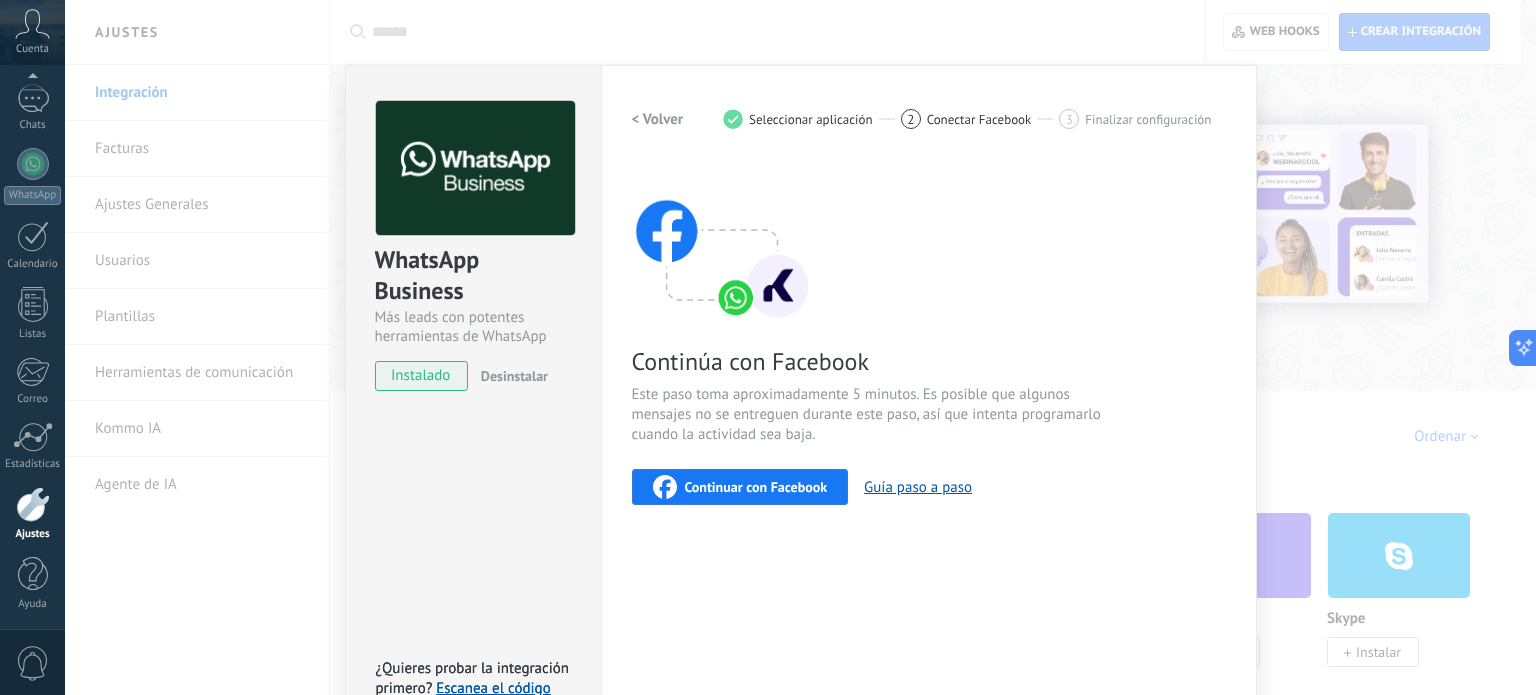 click on "Continuar con Facebook" at bounding box center (756, 487) 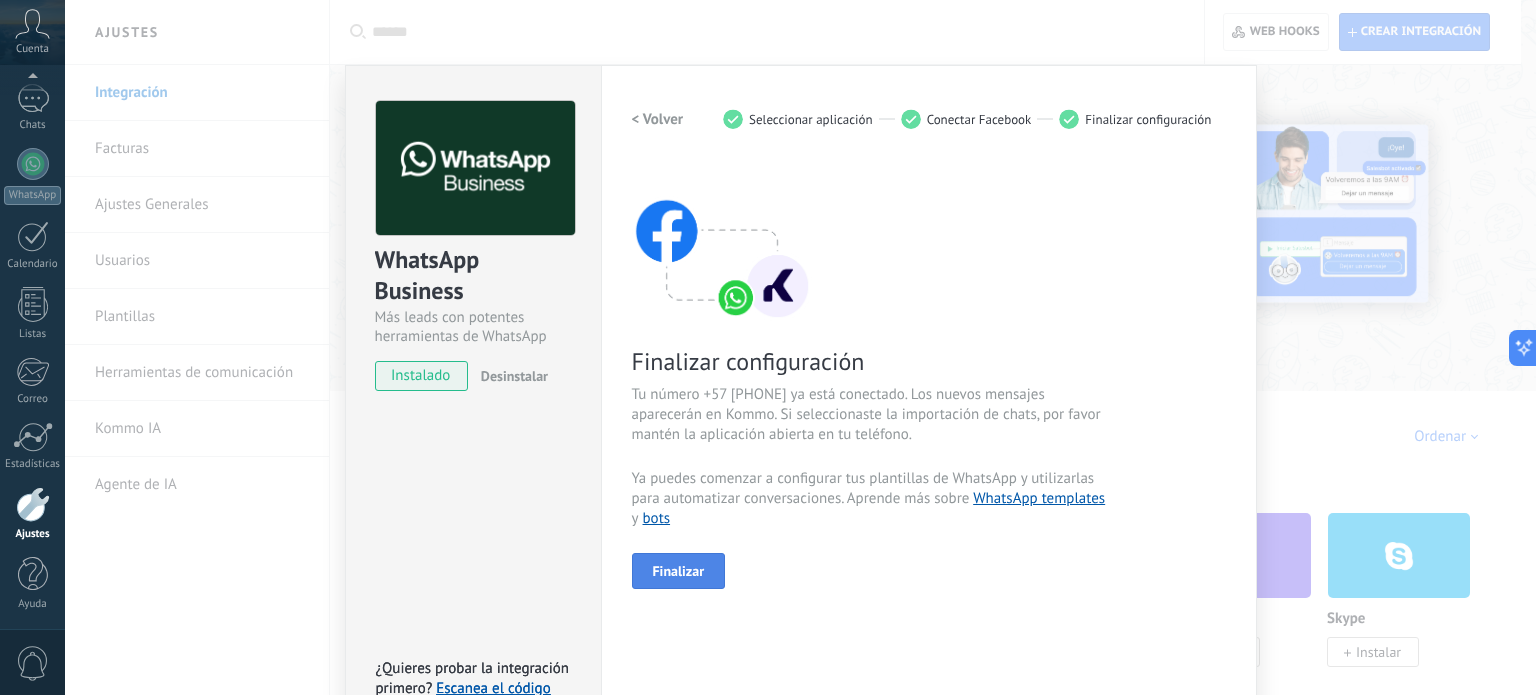 click on "Finalizar" at bounding box center [679, 571] 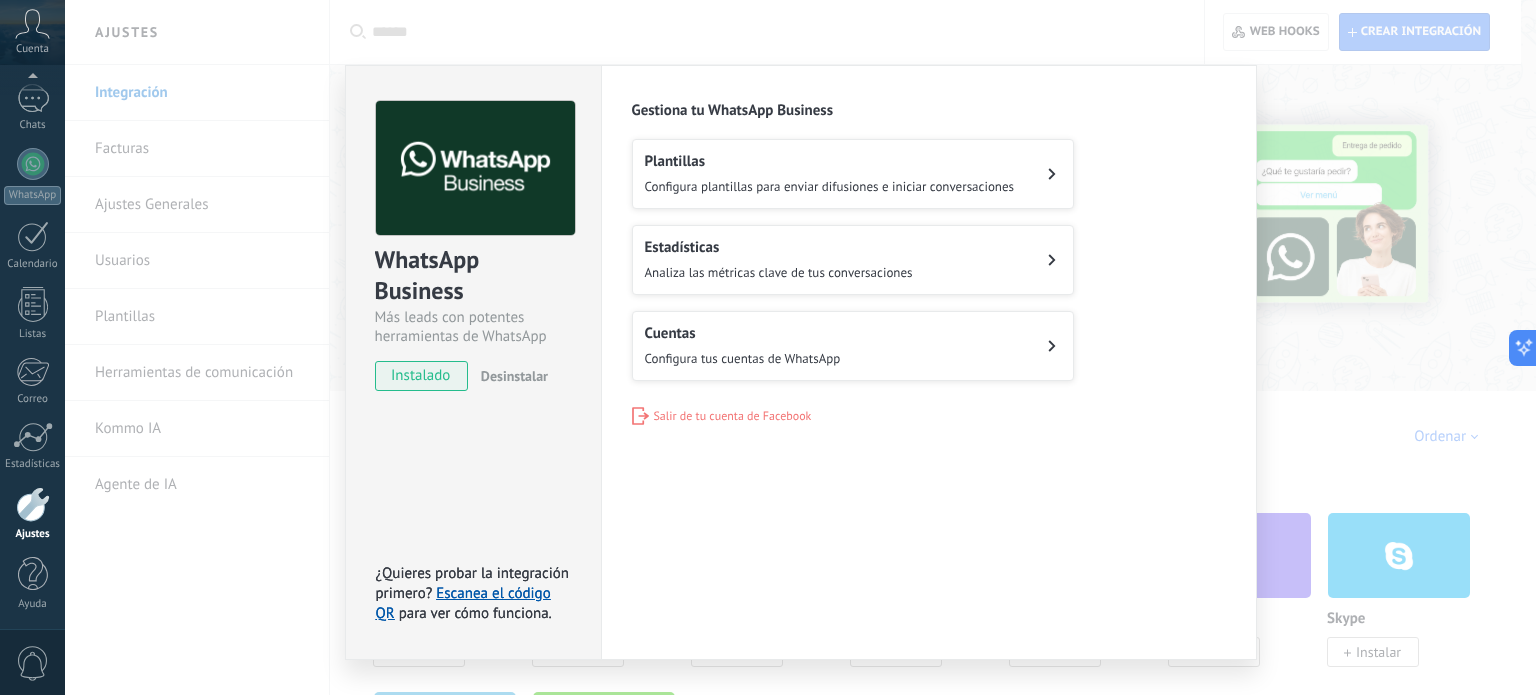 click on "Configura tus cuentas de WhatsApp" at bounding box center (743, 358) 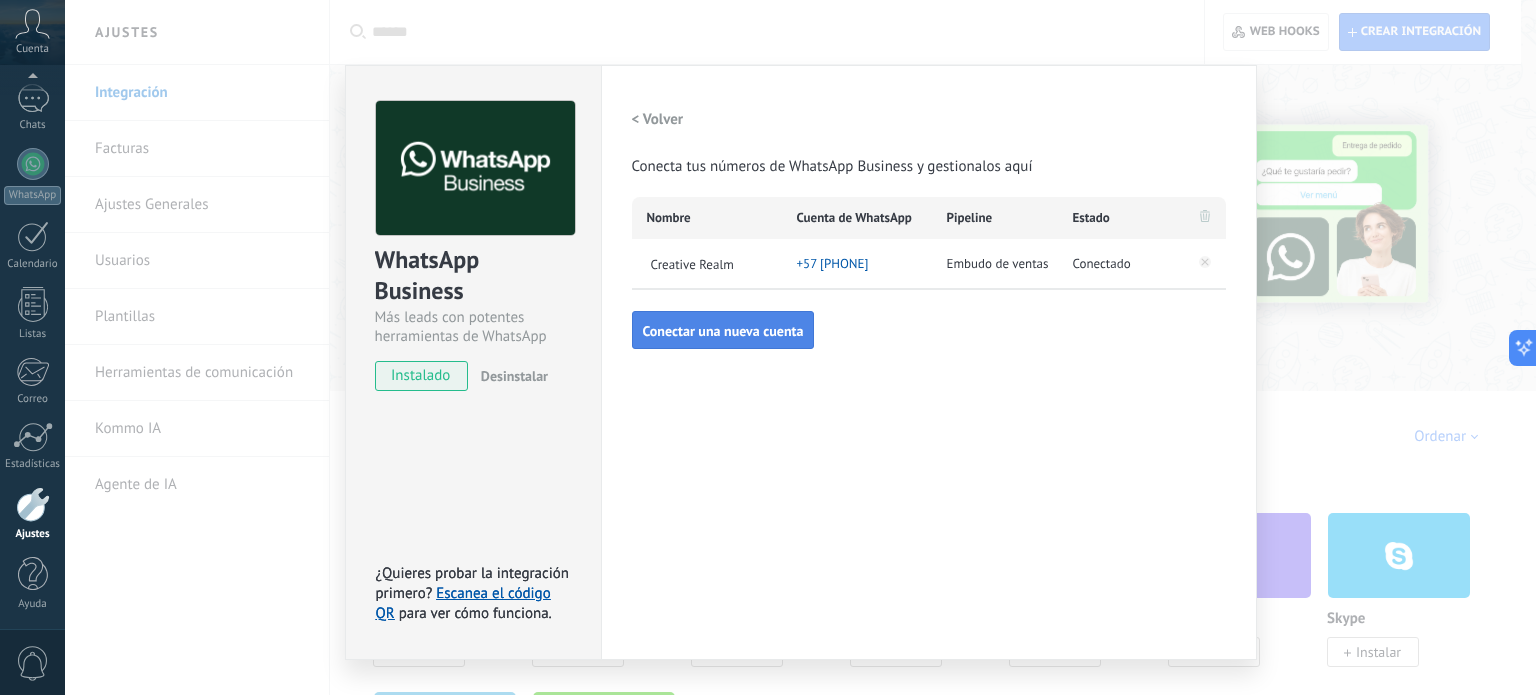 click on "Conectar una nueva cuenta" at bounding box center [723, 331] 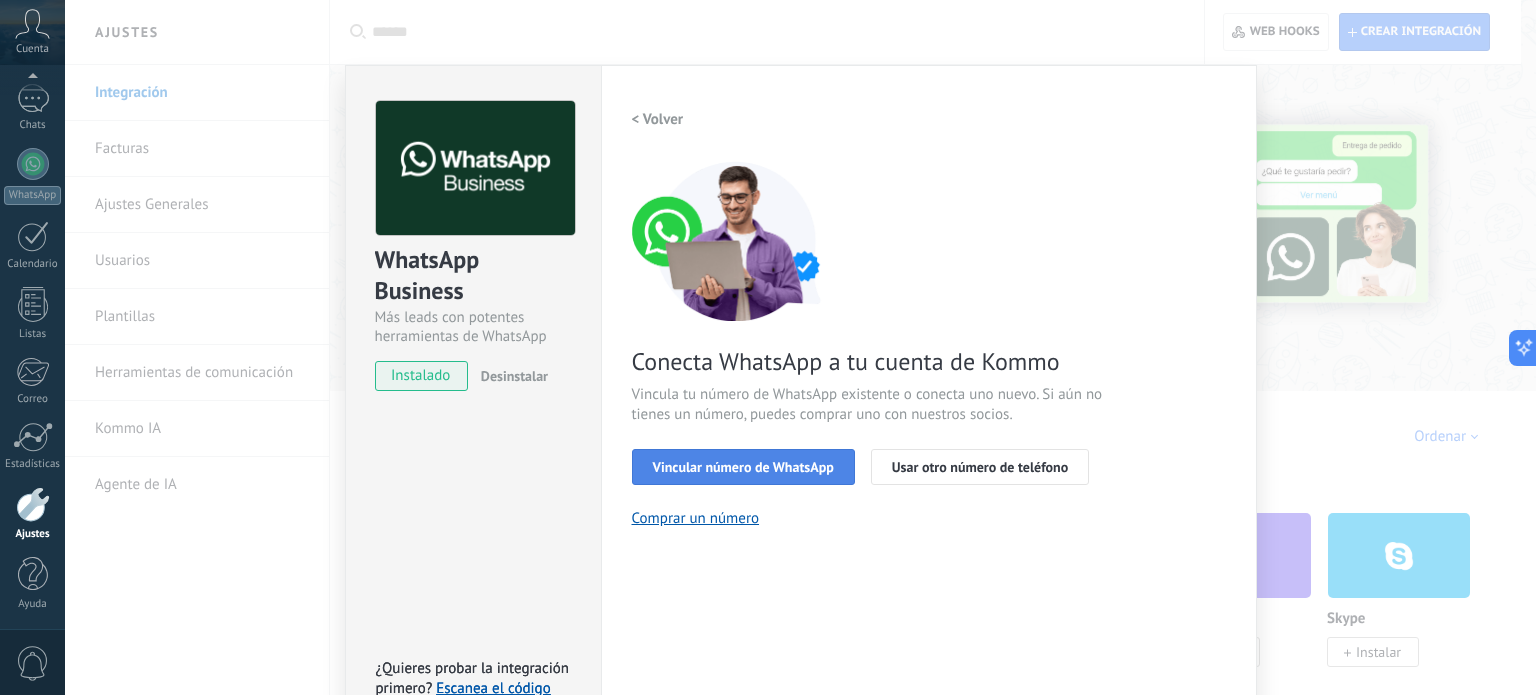click on "Vincular número de WhatsApp" at bounding box center (743, 467) 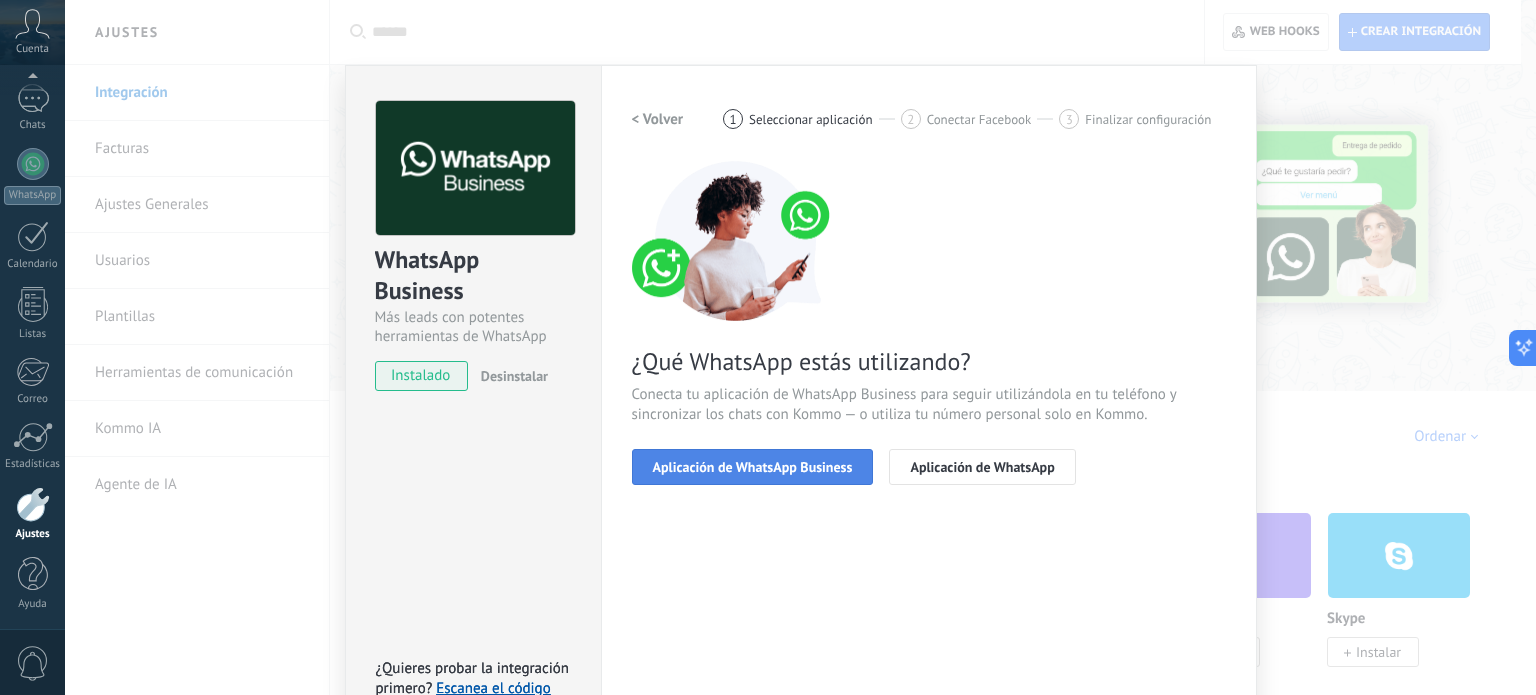 click on "Aplicación de WhatsApp Business" at bounding box center [753, 467] 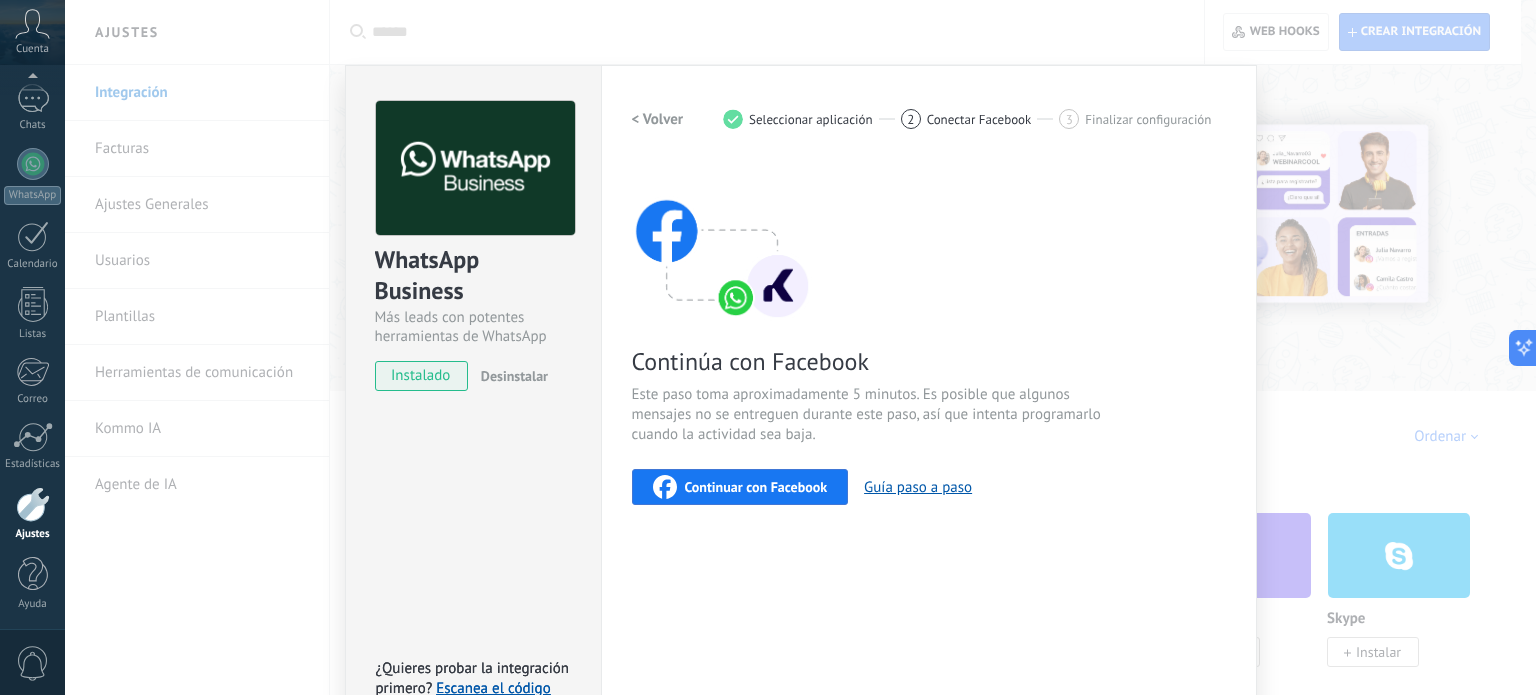 click on "Continuar con Facebook" at bounding box center (740, 487) 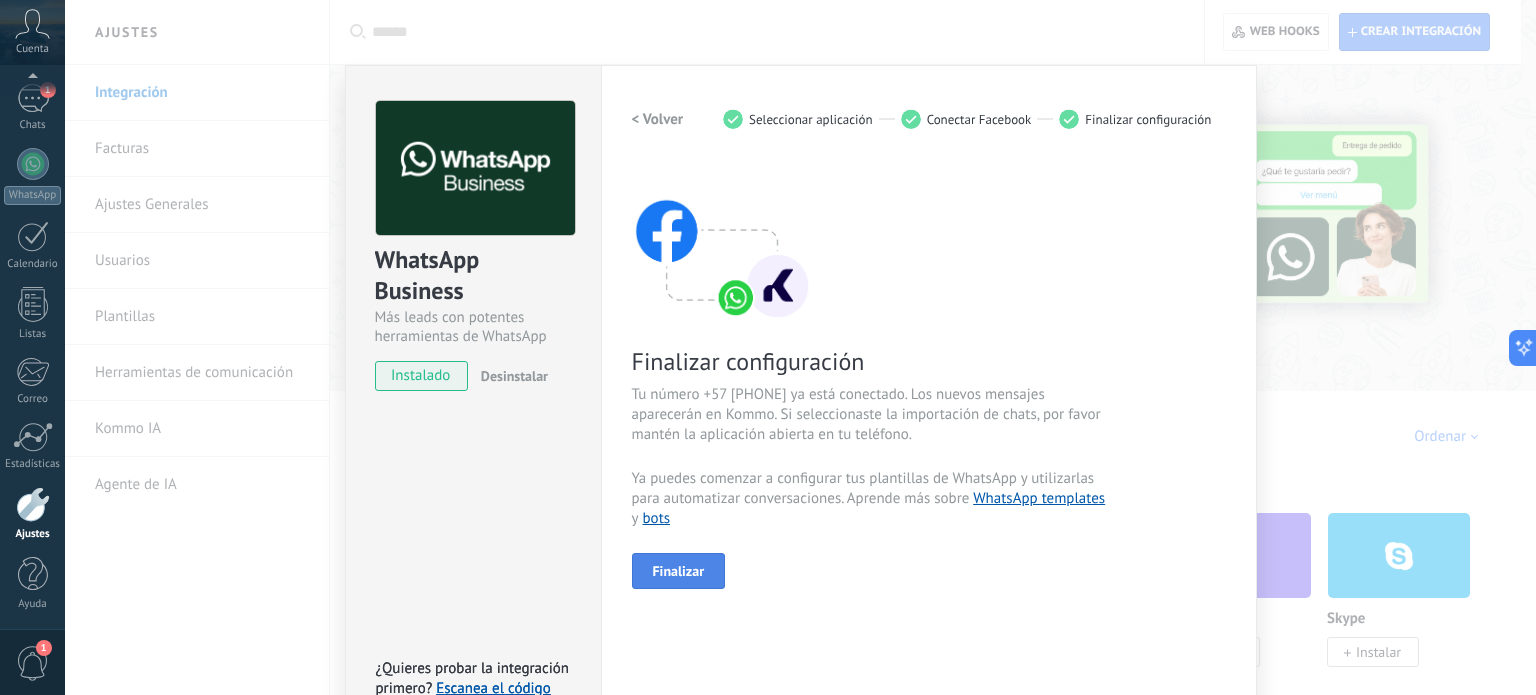 click on "Finalizar" at bounding box center [679, 571] 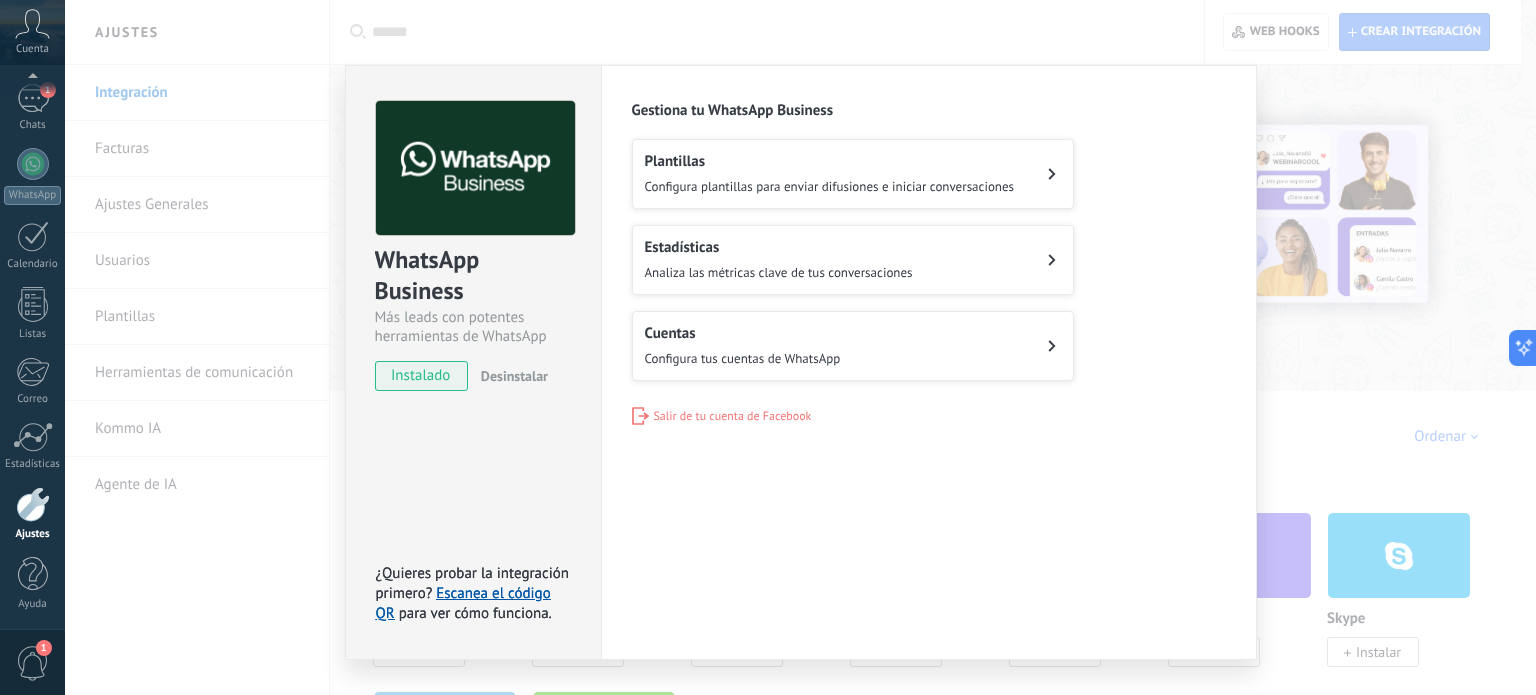 click on "Cuentas Configura tus cuentas de WhatsApp" at bounding box center [743, 346] 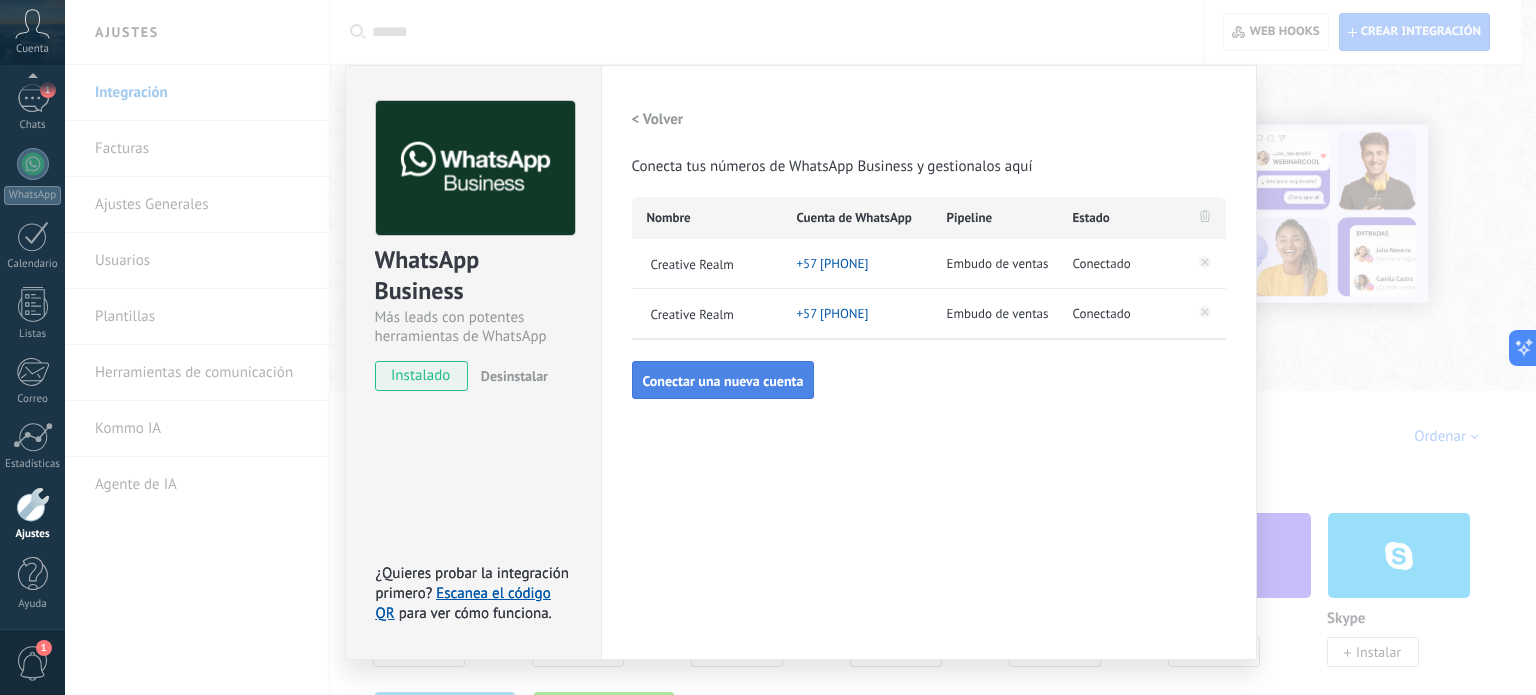 click on "Conectar una nueva cuenta" at bounding box center [723, 381] 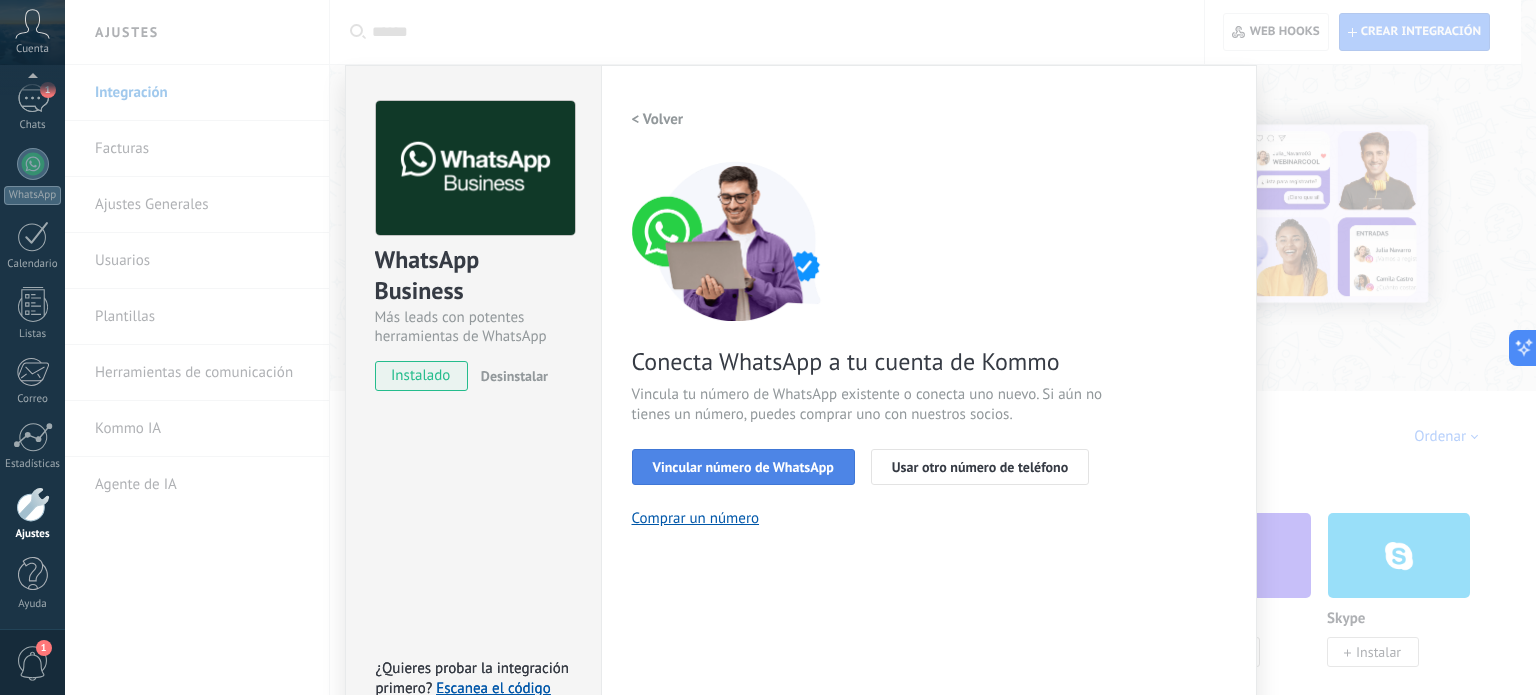 click on "Vincular número de WhatsApp" at bounding box center (743, 467) 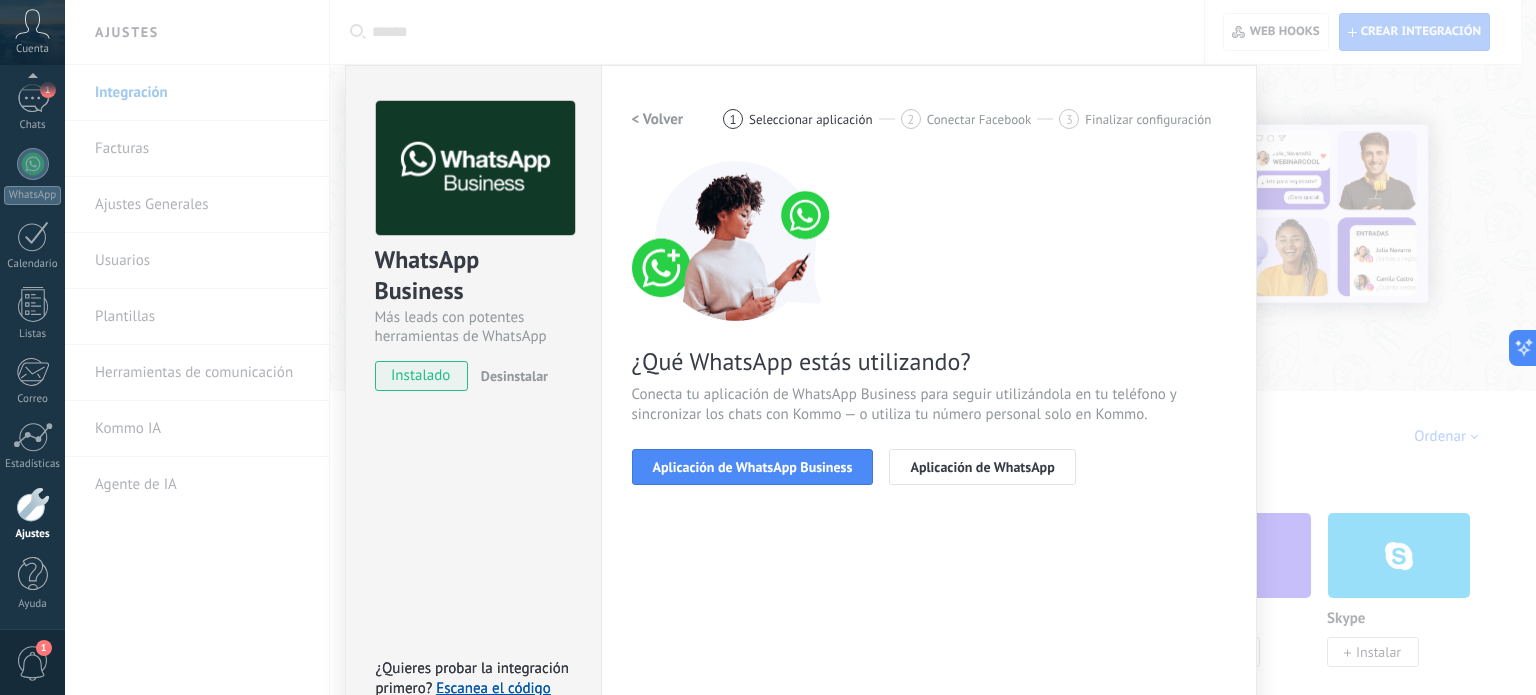 click on "Aplicación de WhatsApp Business" at bounding box center (753, 467) 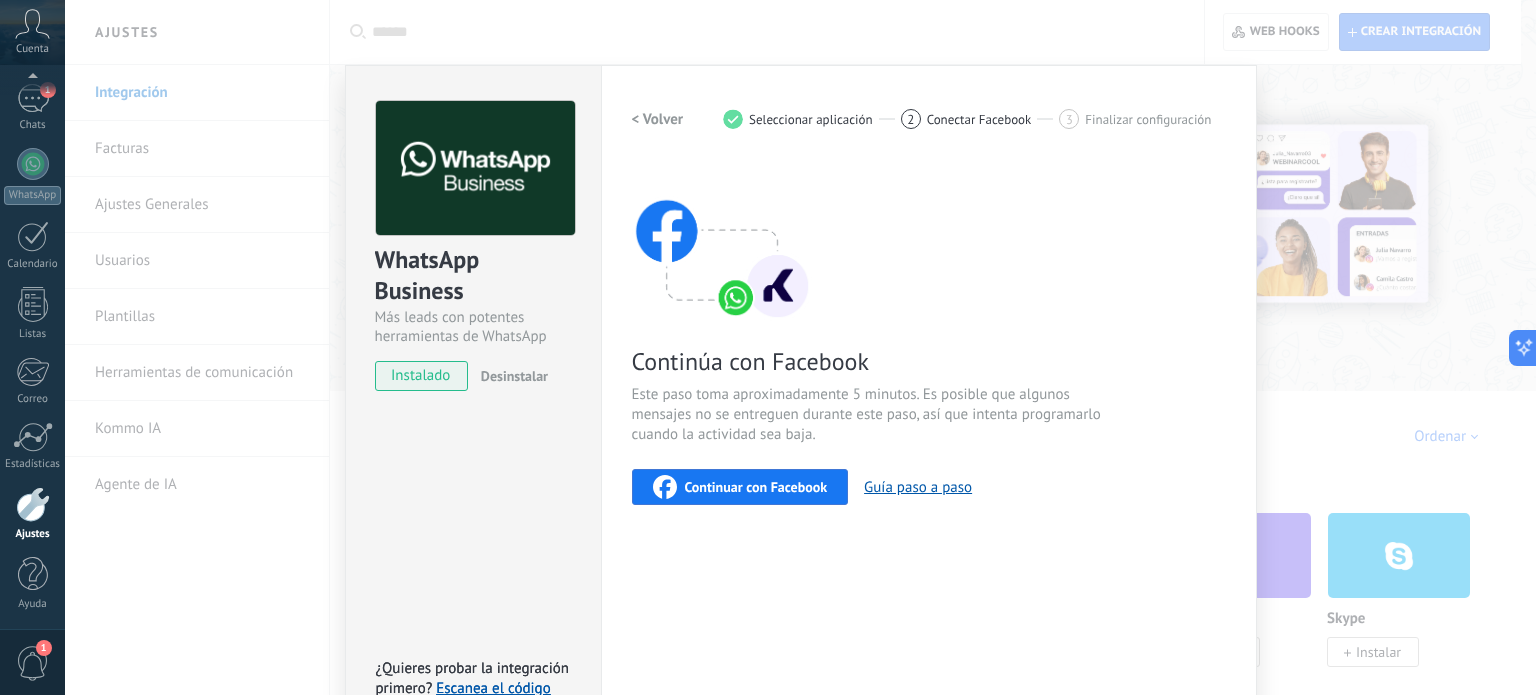click on "Continuar con Facebook" at bounding box center [740, 487] 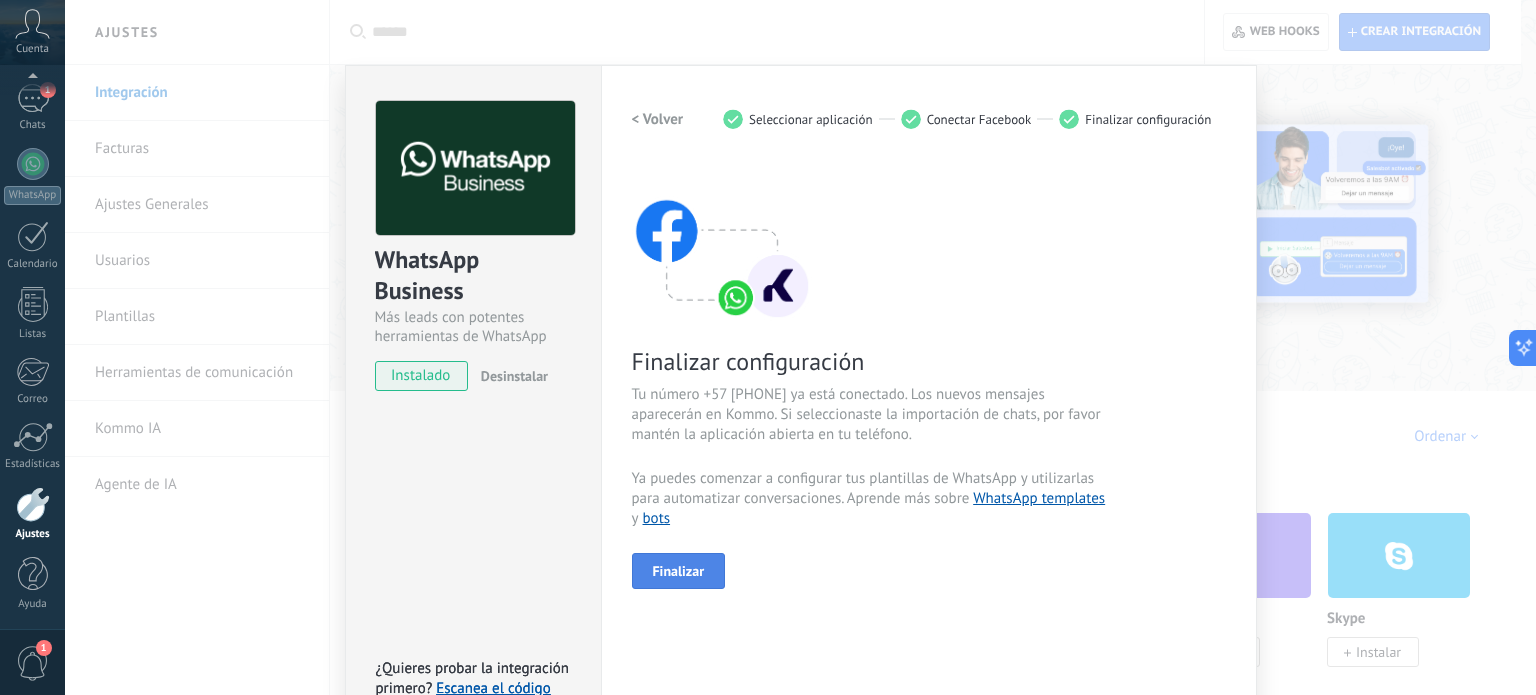 click on "Finalizar" at bounding box center (679, 571) 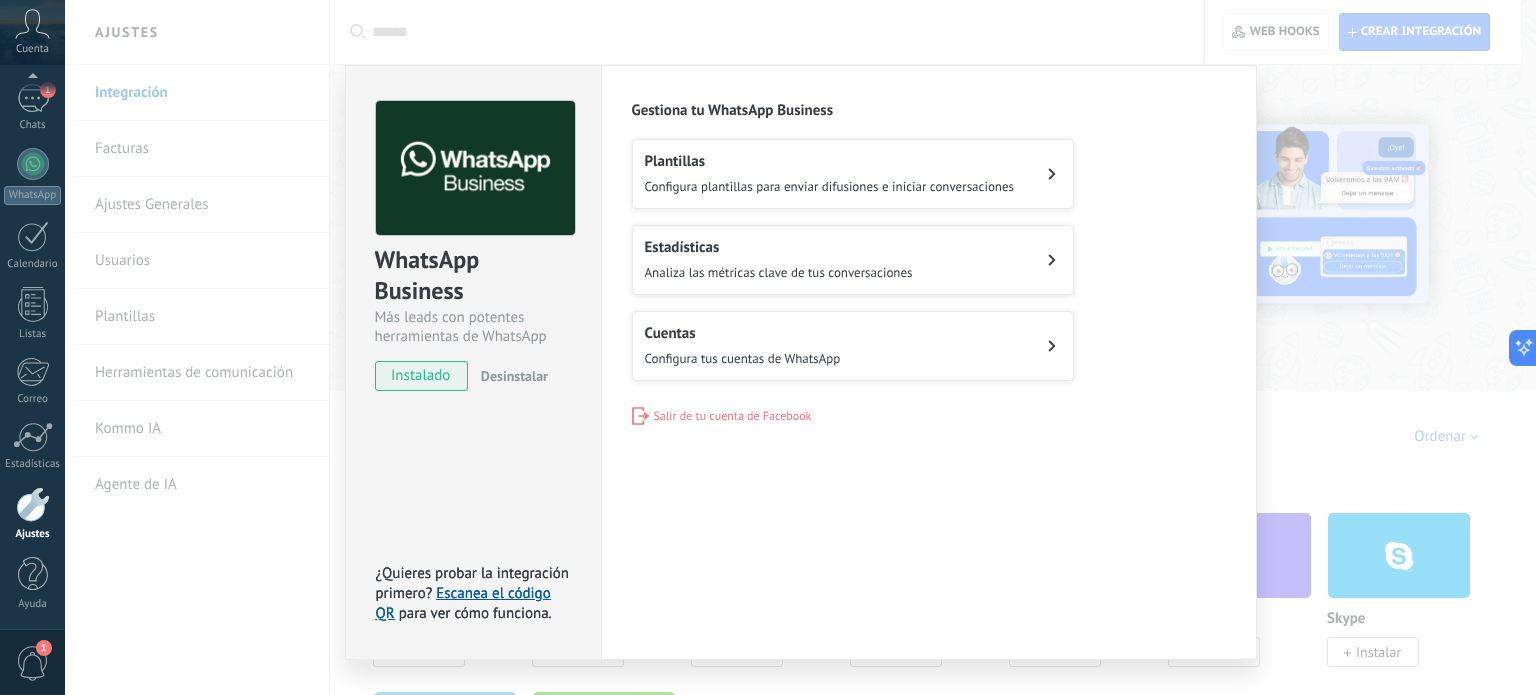 click on "Cuentas Configura tus cuentas de WhatsApp" at bounding box center (743, 346) 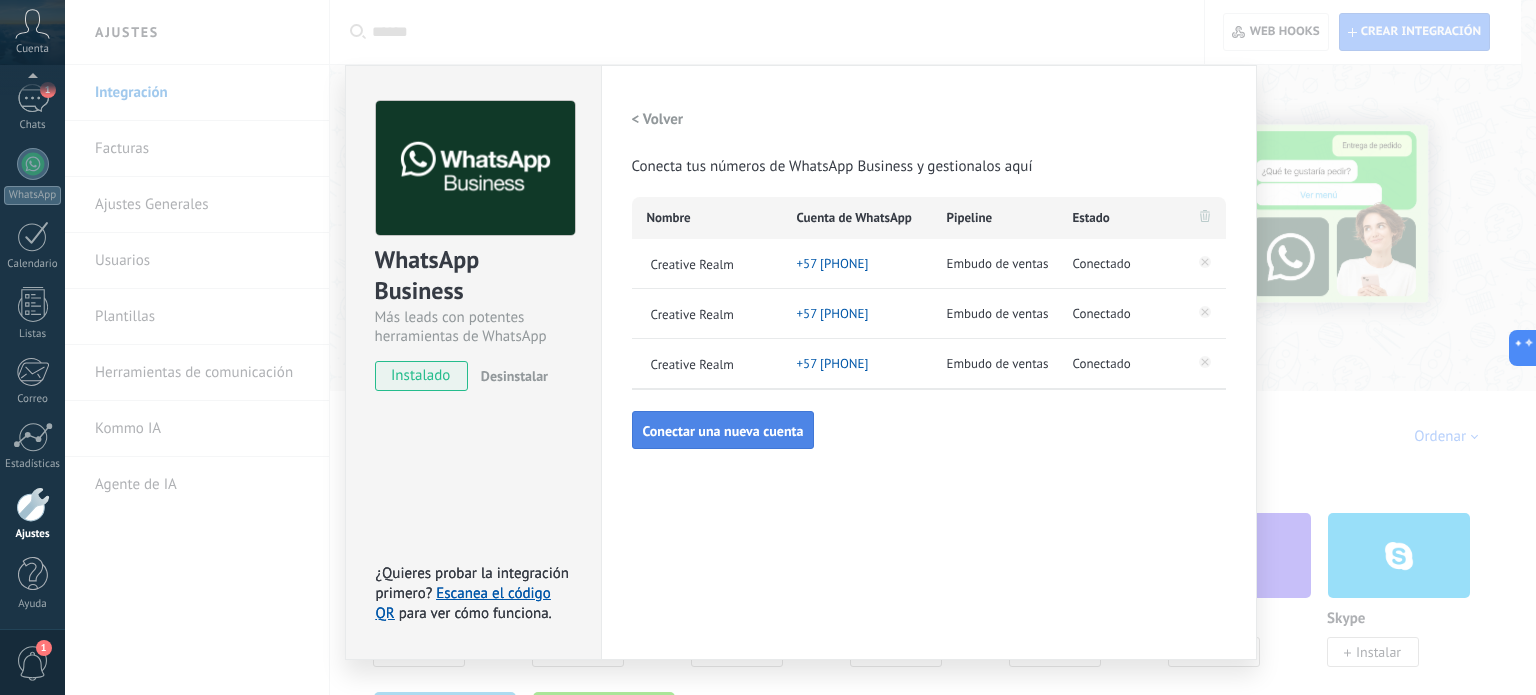 click on "Conectar una nueva cuenta" at bounding box center (723, 430) 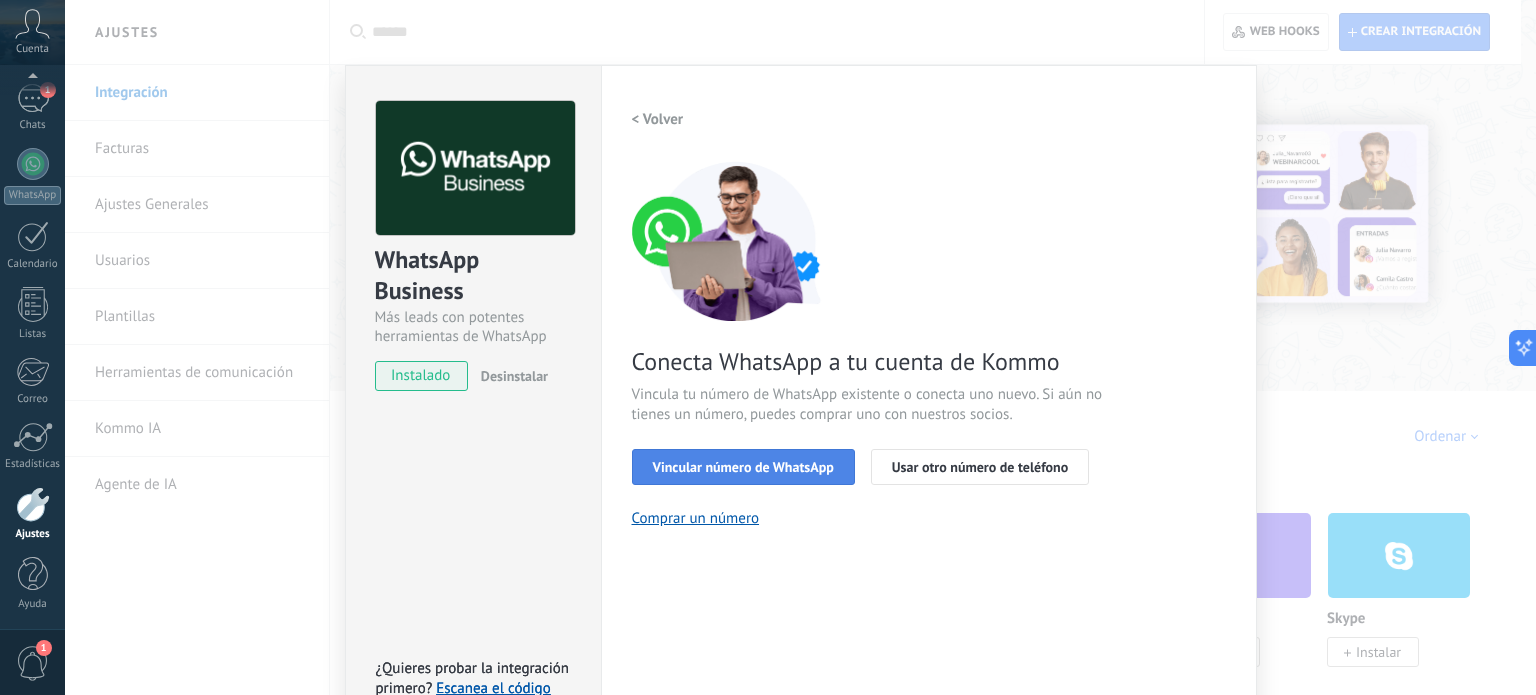 click on "Vincular número de WhatsApp" at bounding box center [743, 467] 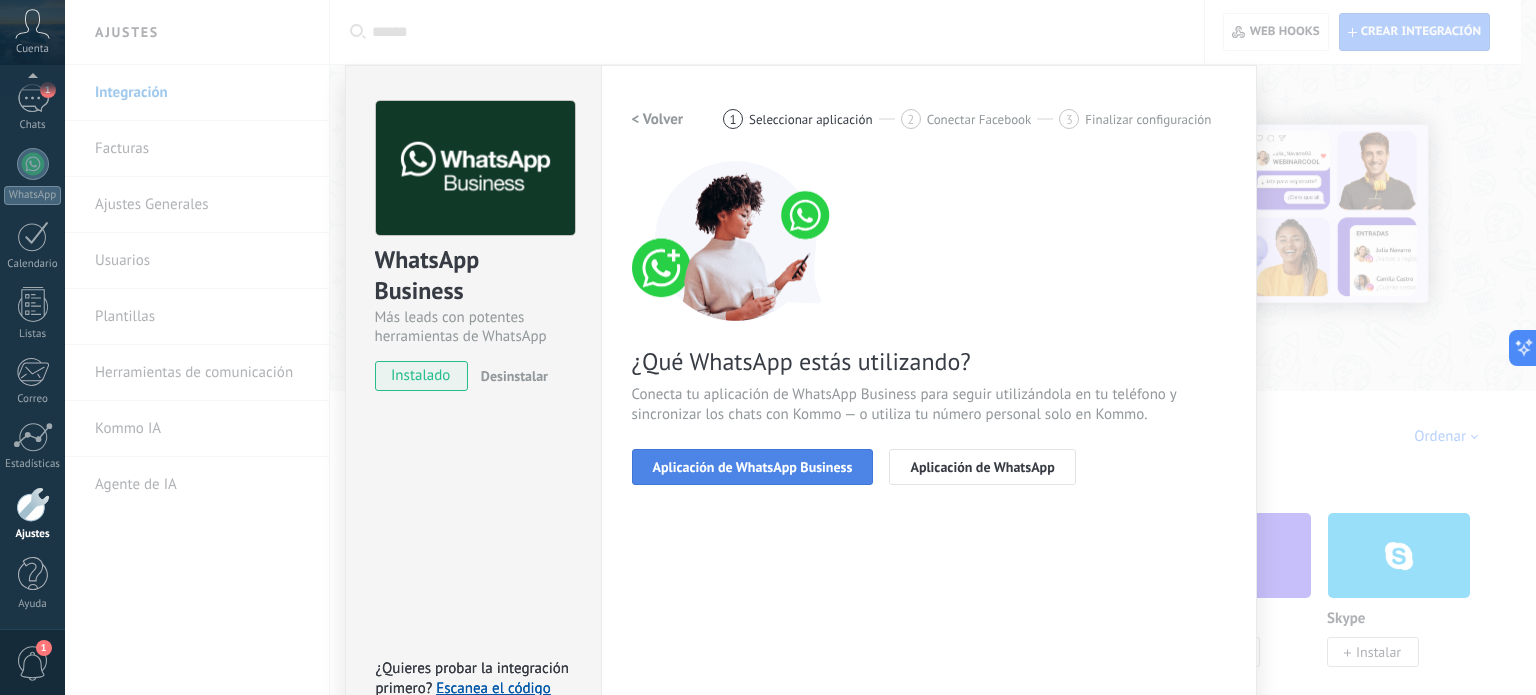 click on "Aplicación de WhatsApp Business" at bounding box center (753, 467) 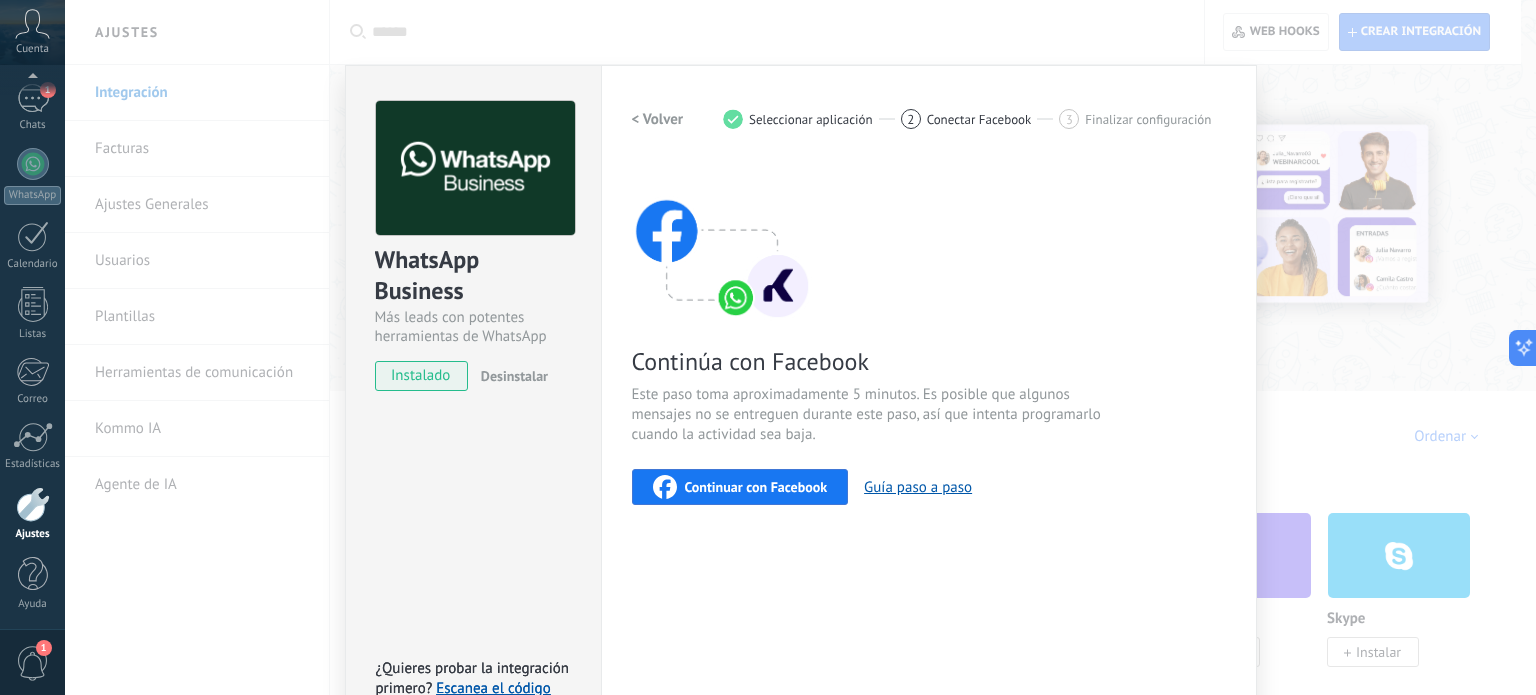 click on "Continuar con Facebook" at bounding box center (756, 487) 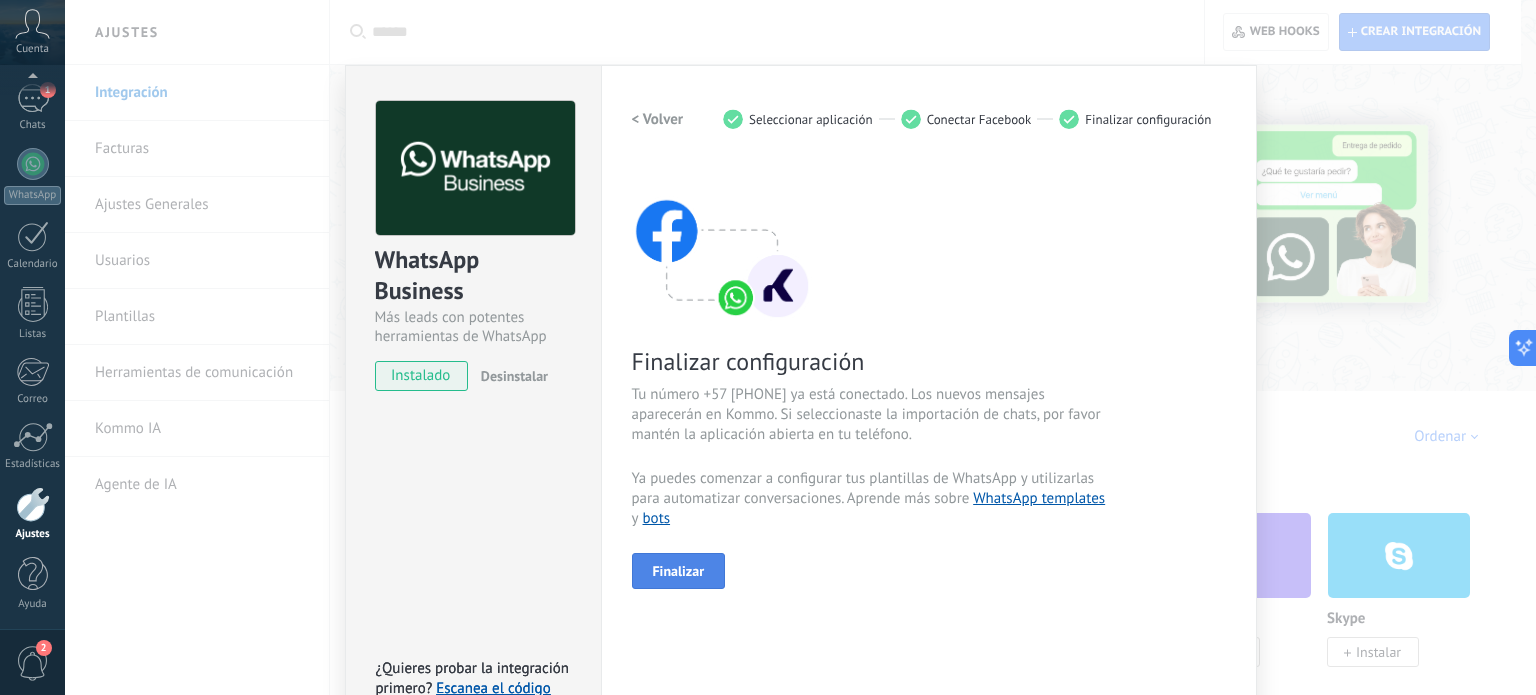 click on "Finalizar" at bounding box center (679, 571) 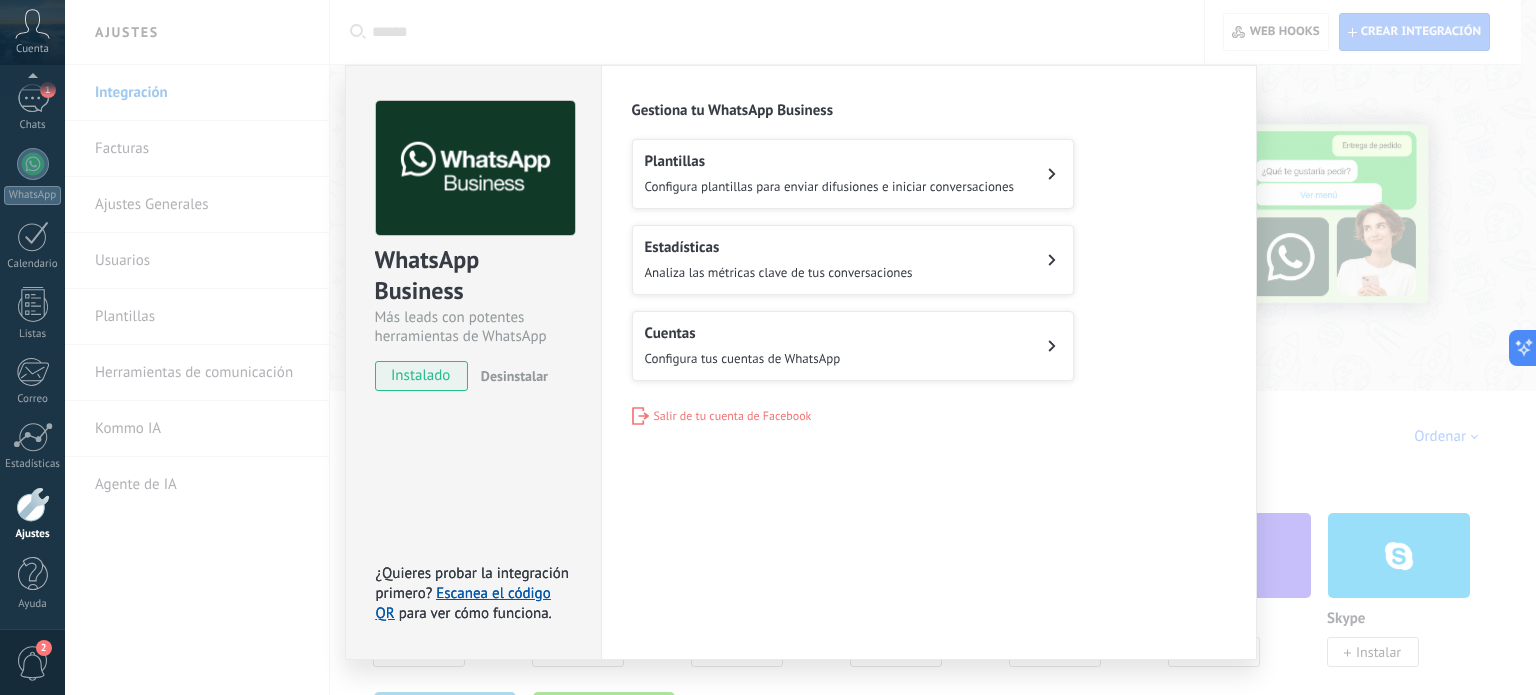 click on "Cuentas" at bounding box center [743, 333] 